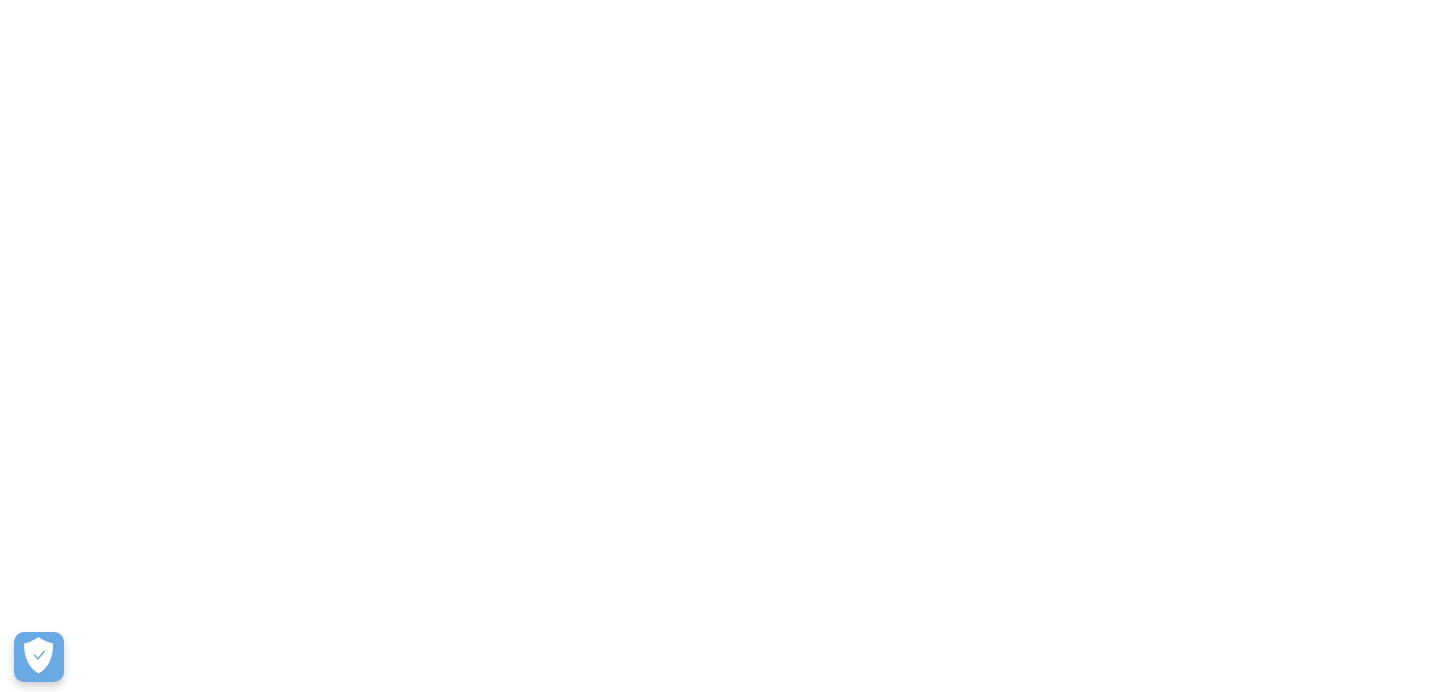 scroll, scrollTop: 0, scrollLeft: 0, axis: both 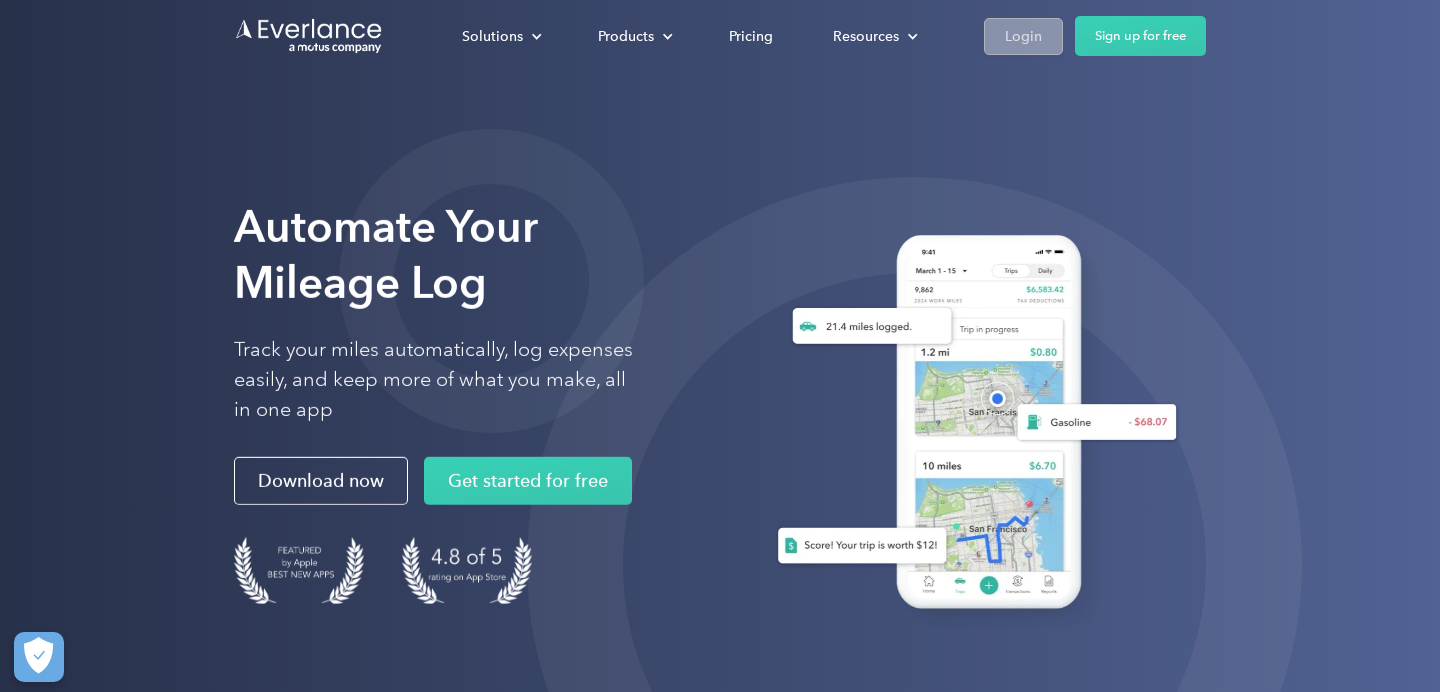click on "Login" at bounding box center (1023, 36) 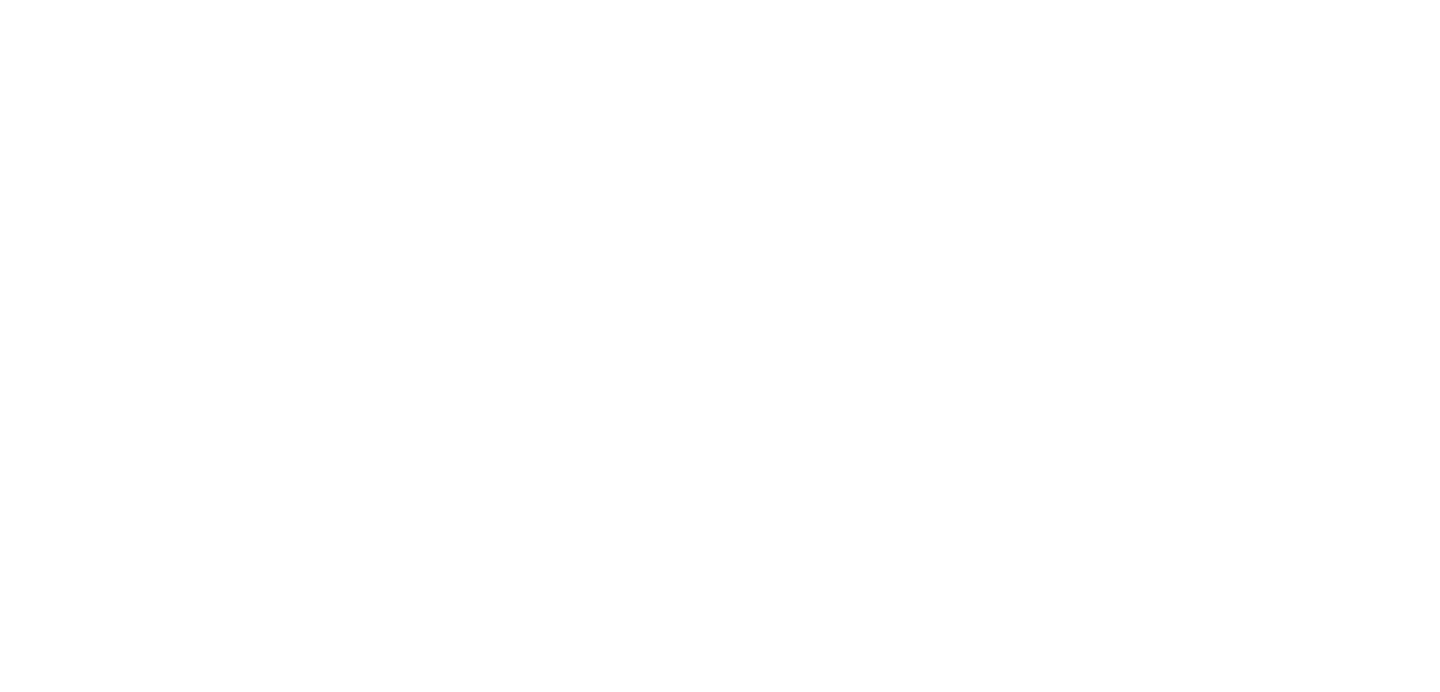 scroll, scrollTop: 0, scrollLeft: 0, axis: both 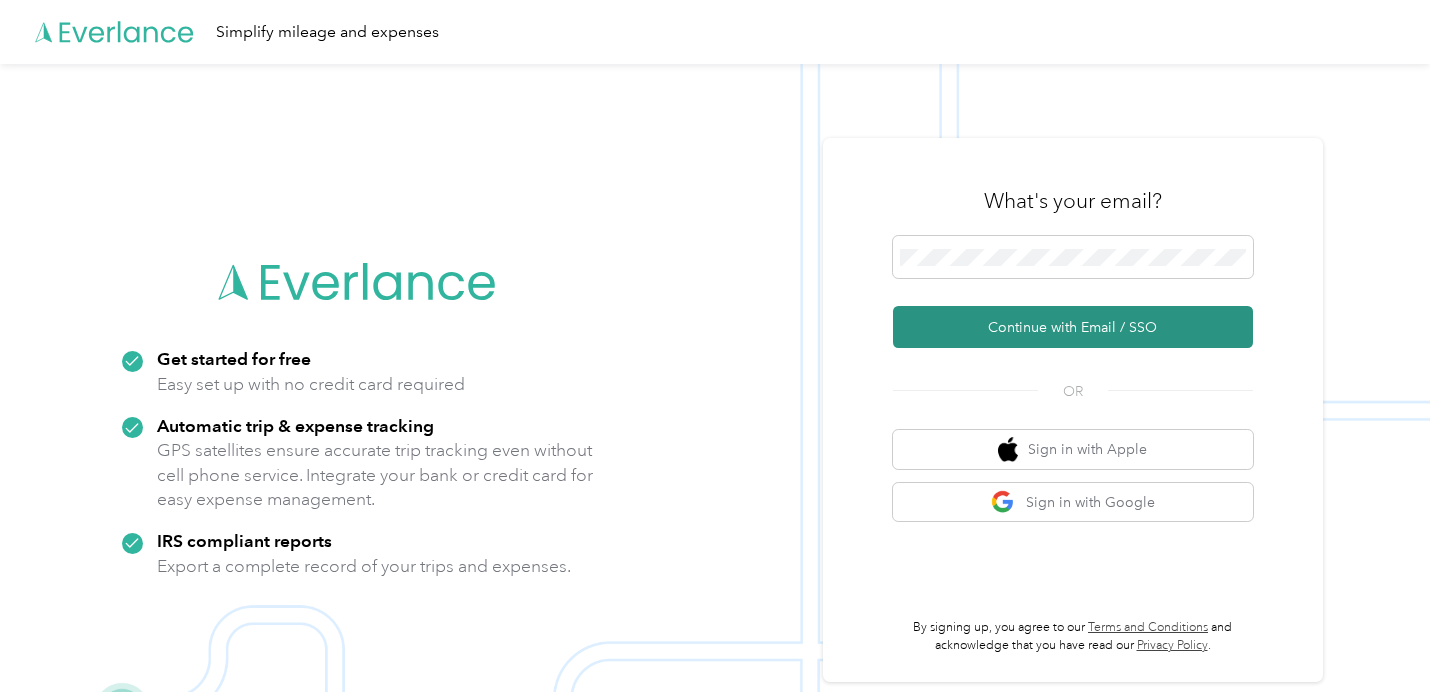 click on "Continue with Email / SSO" at bounding box center [1073, 327] 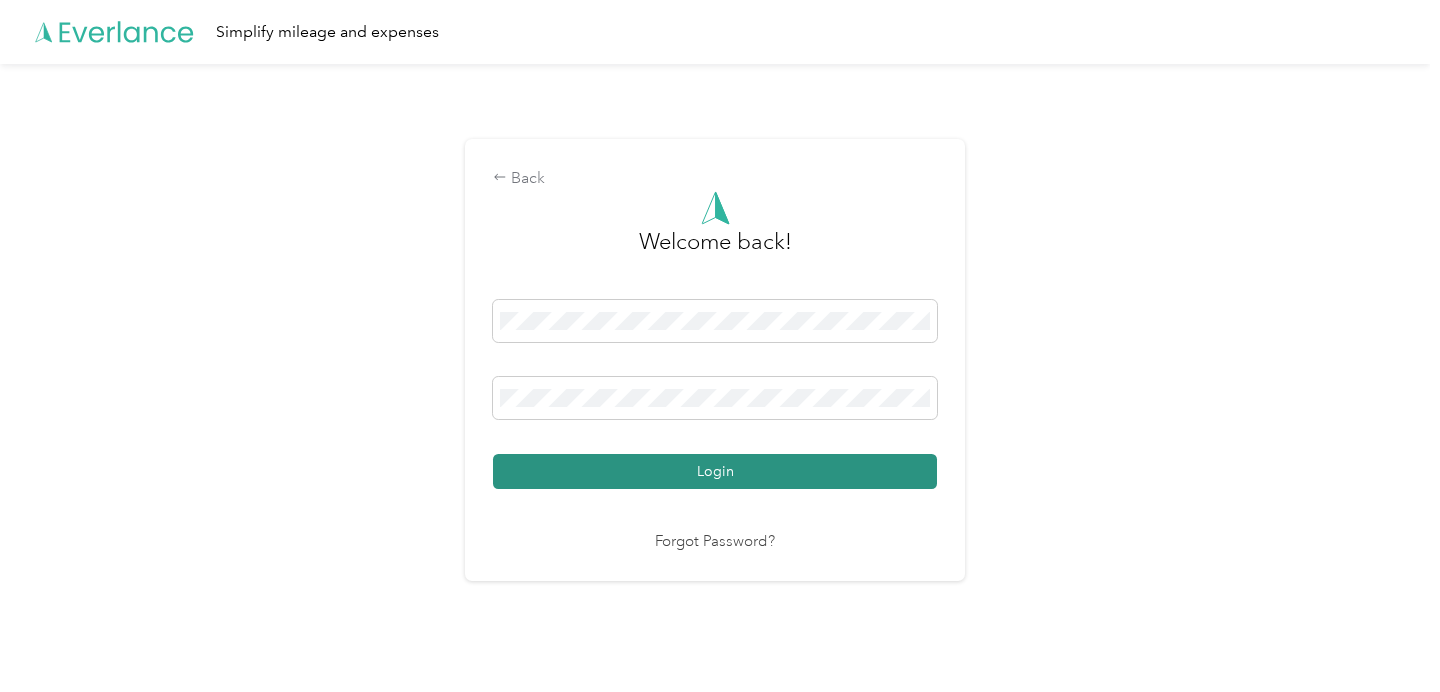click on "Login" at bounding box center [715, 471] 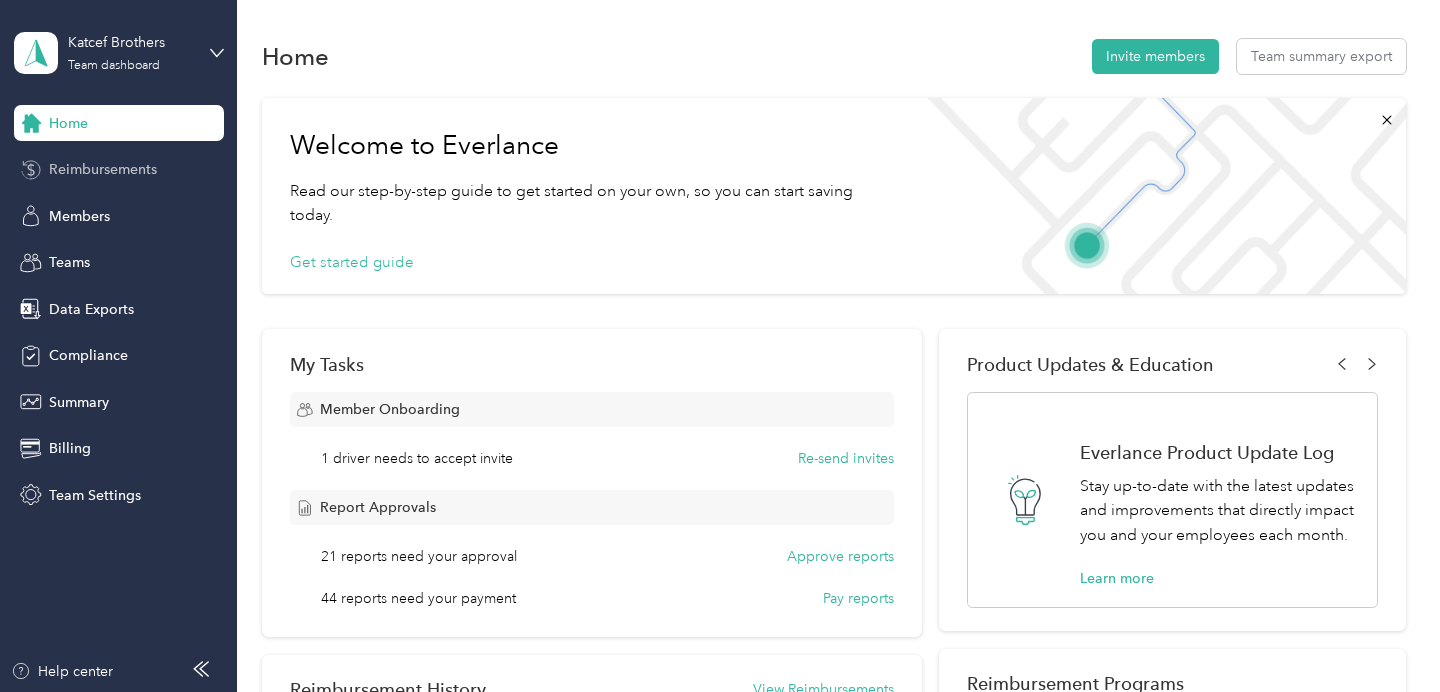 click on "Reimbursements" at bounding box center (103, 169) 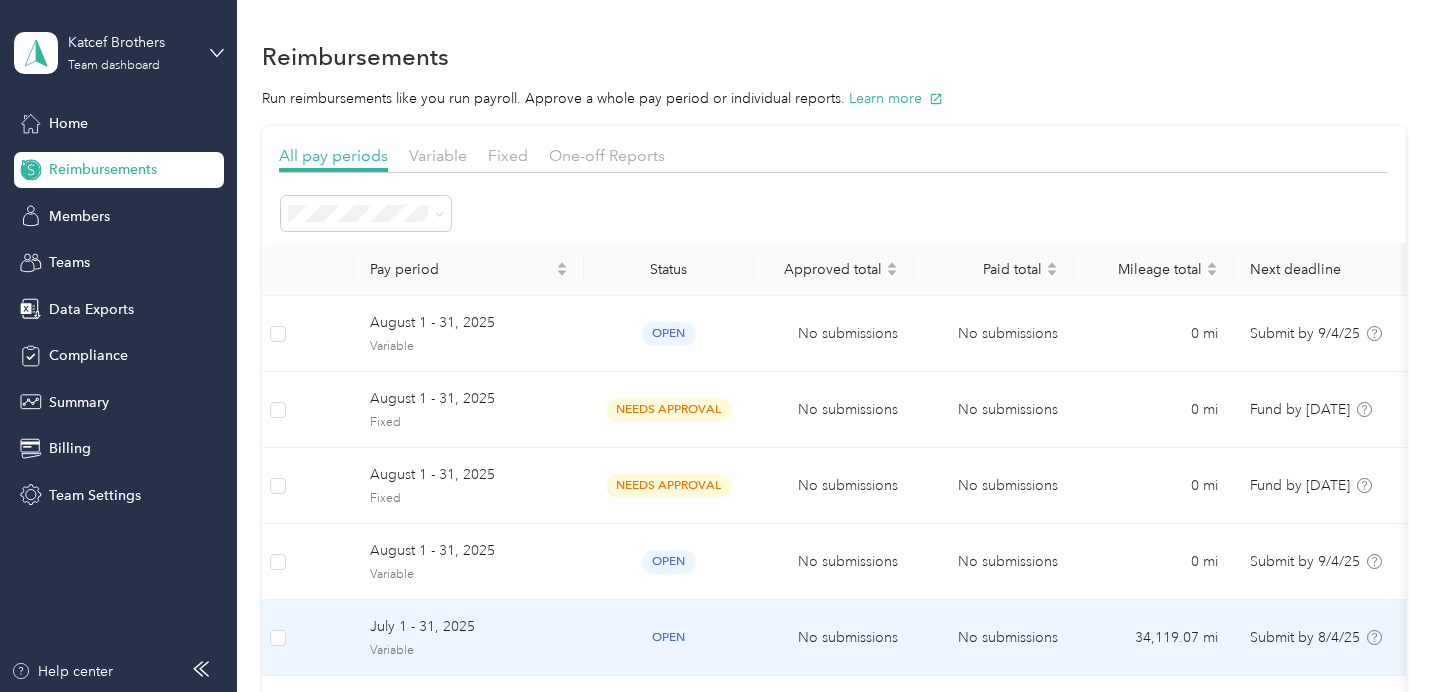 click on "34,119.07 mi" at bounding box center (1154, 638) 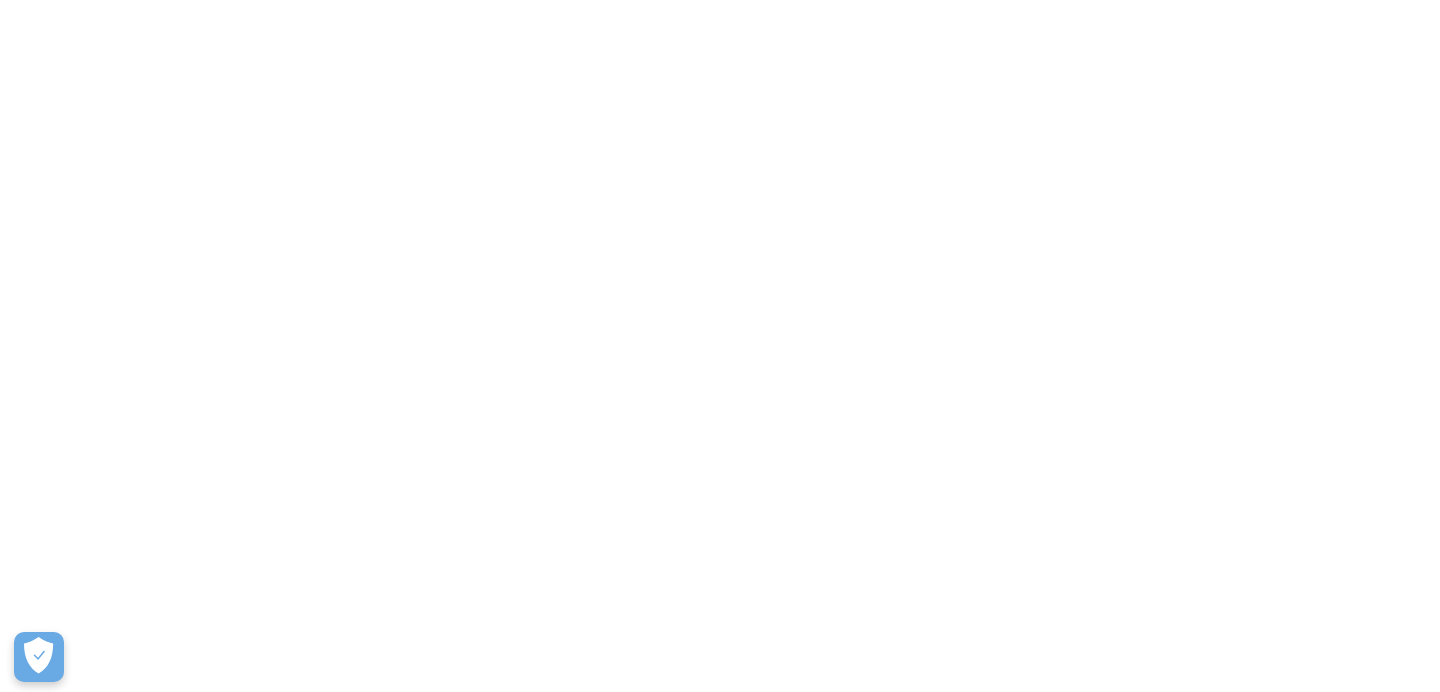 scroll, scrollTop: 0, scrollLeft: 0, axis: both 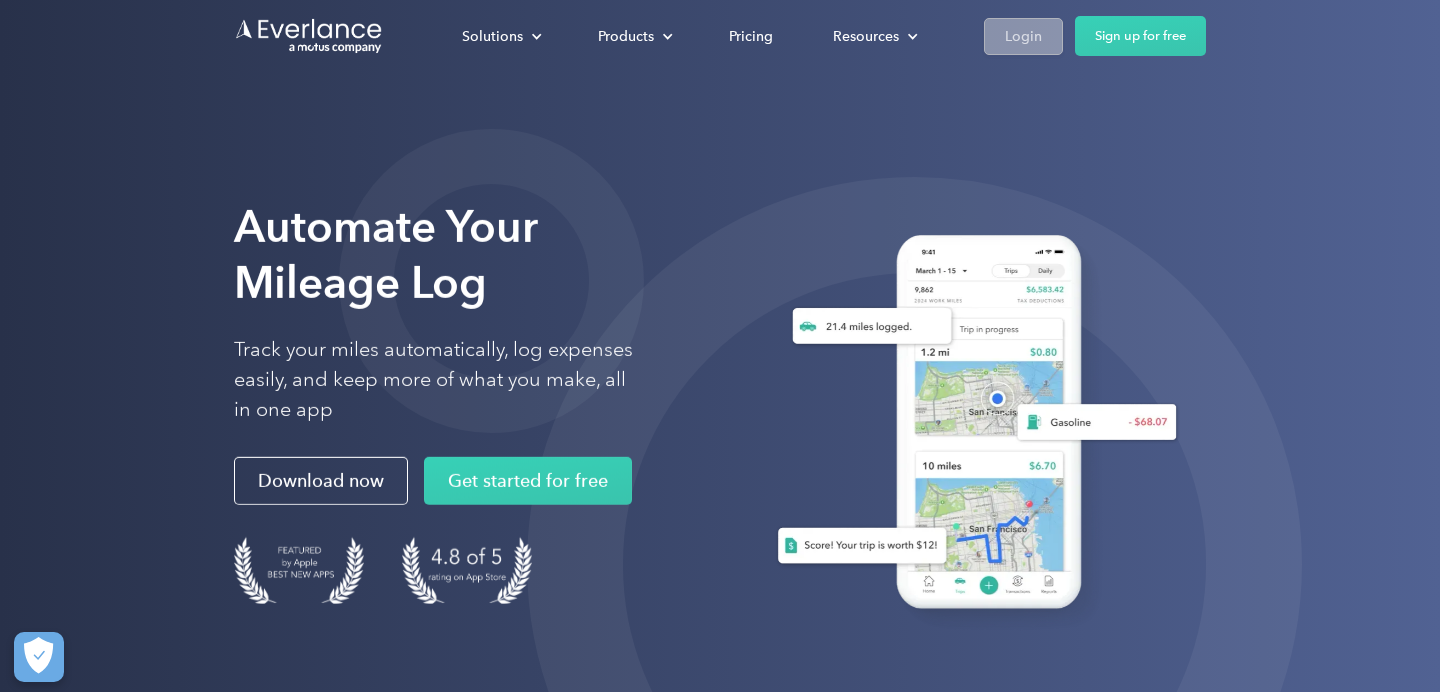 click on "Login" at bounding box center (1023, 36) 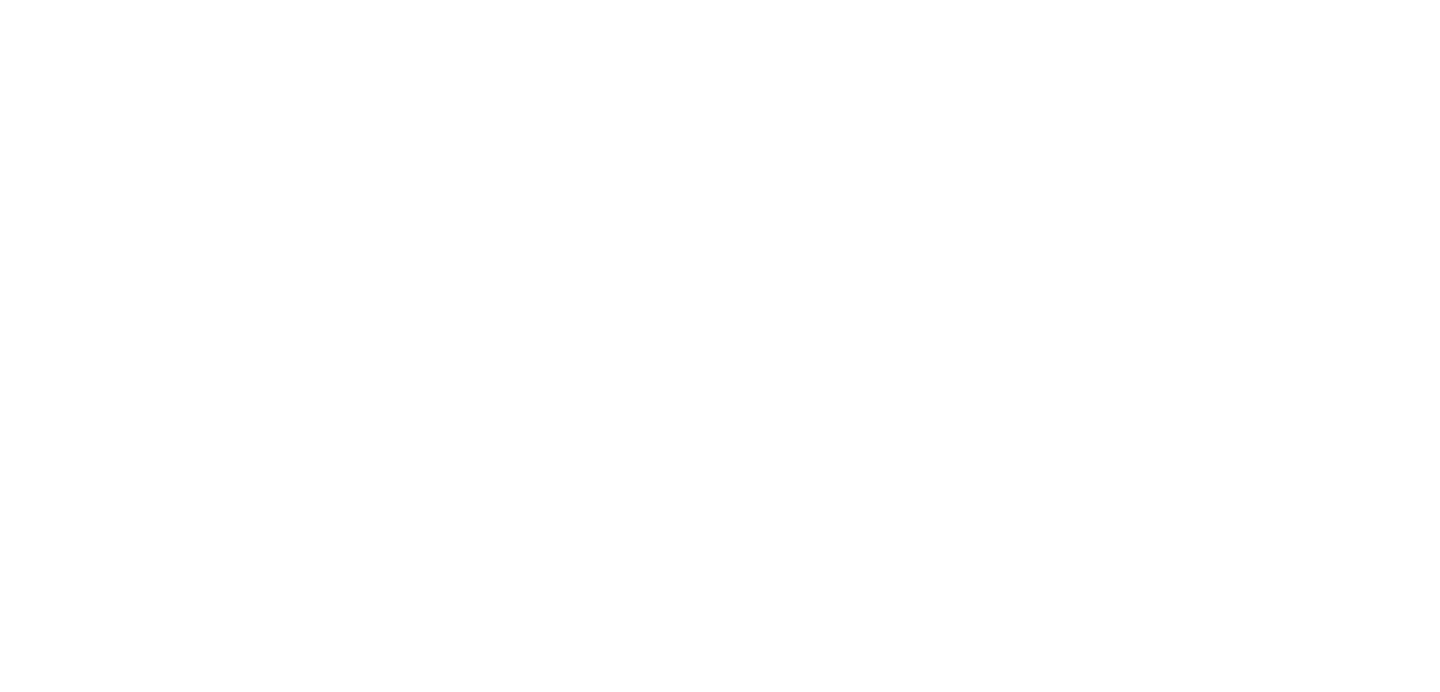 scroll, scrollTop: 0, scrollLeft: 0, axis: both 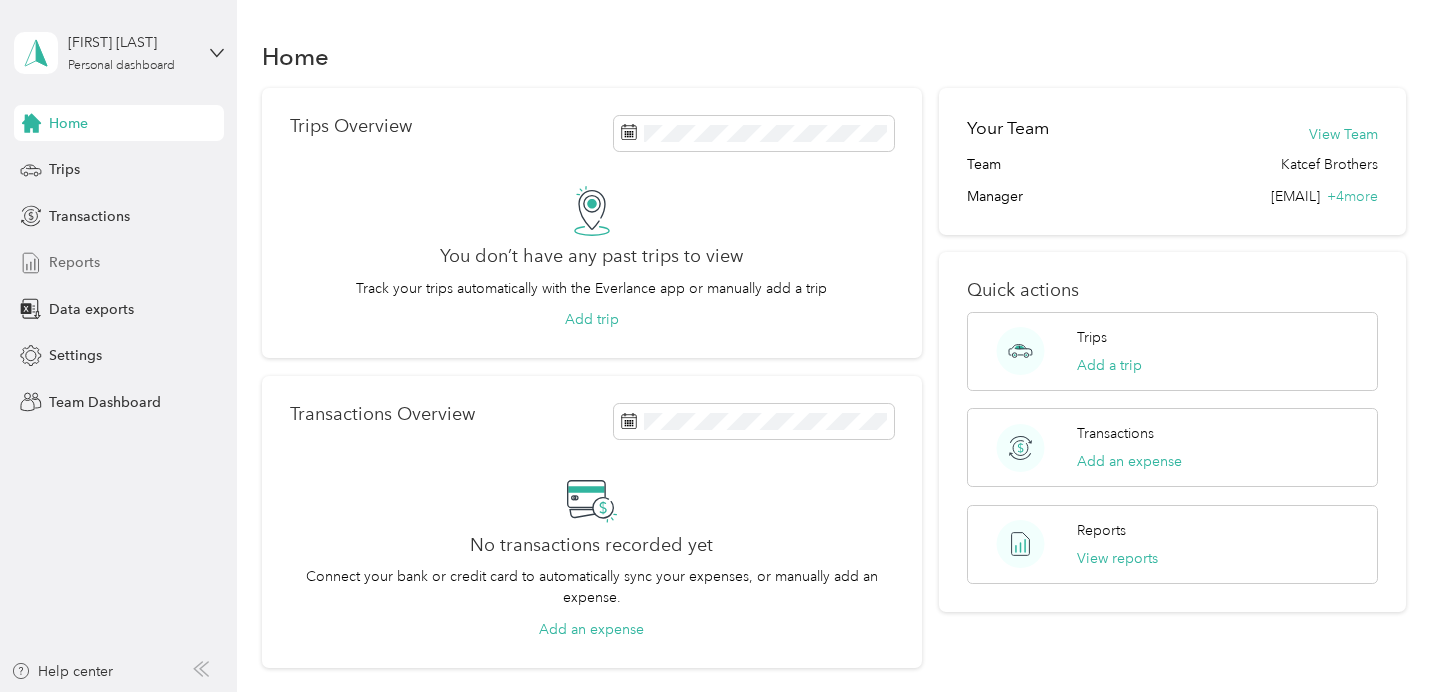 click on "Reports" at bounding box center [74, 262] 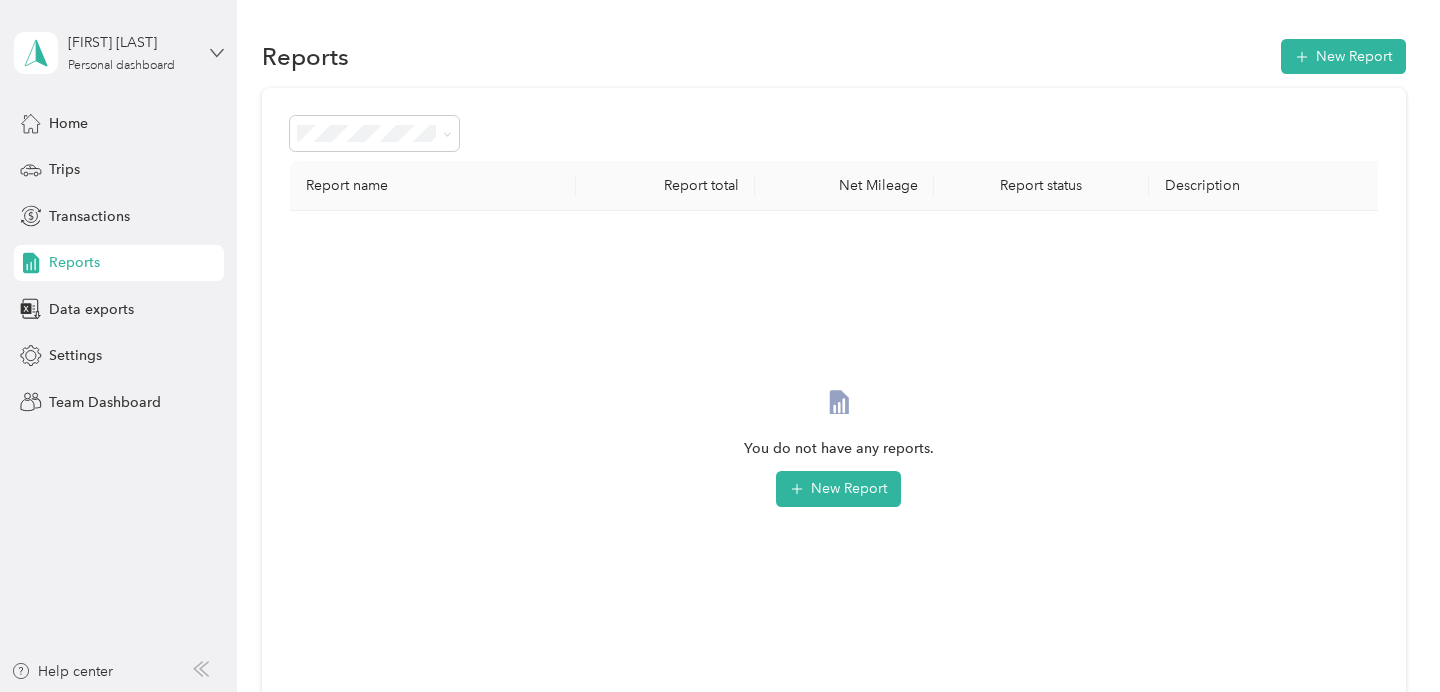 click 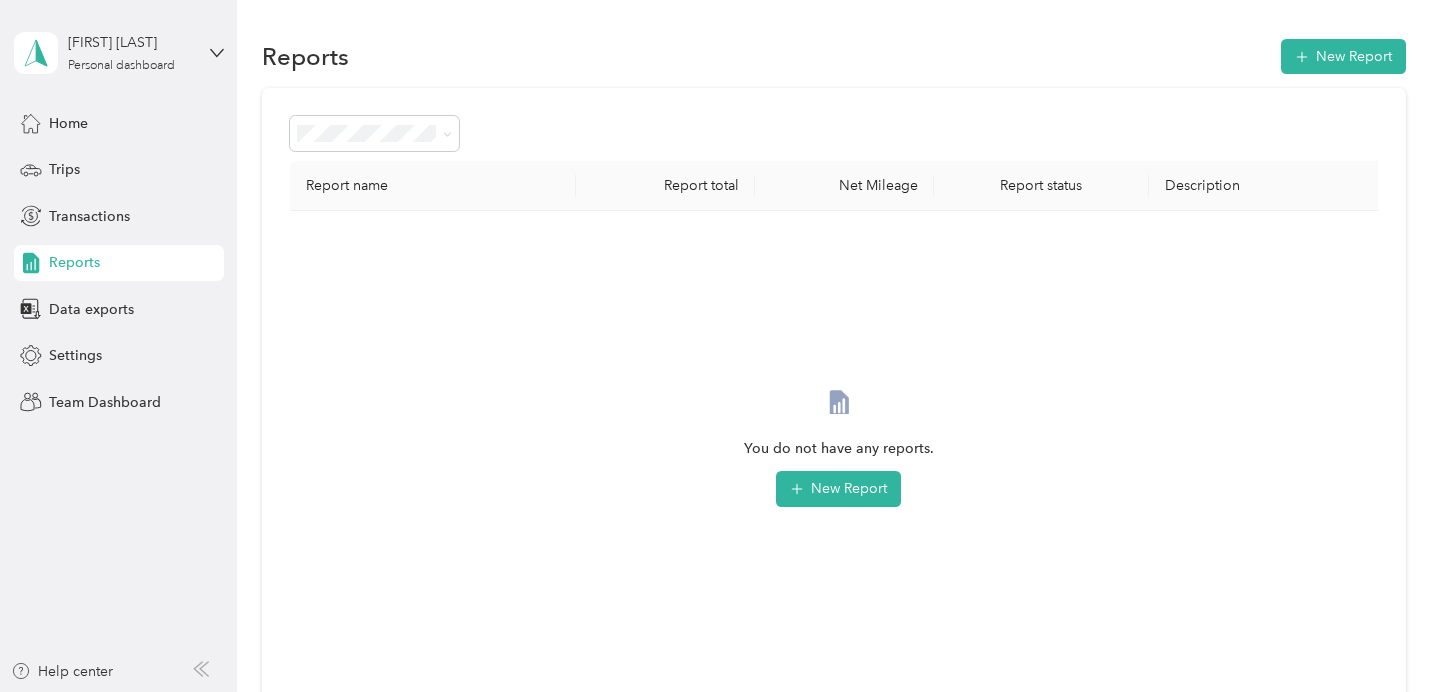 click on "Team dashboard" at bounding box center (166, 153) 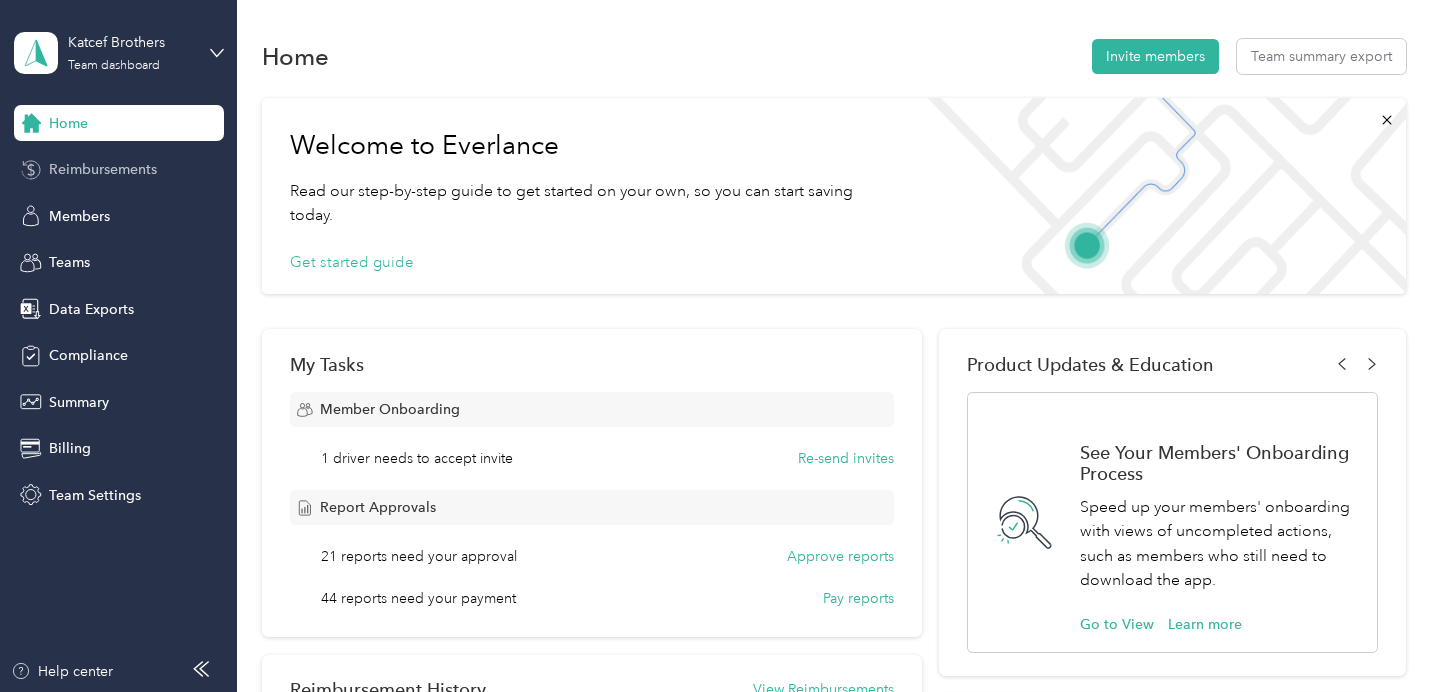 click on "Reimbursements" at bounding box center [103, 169] 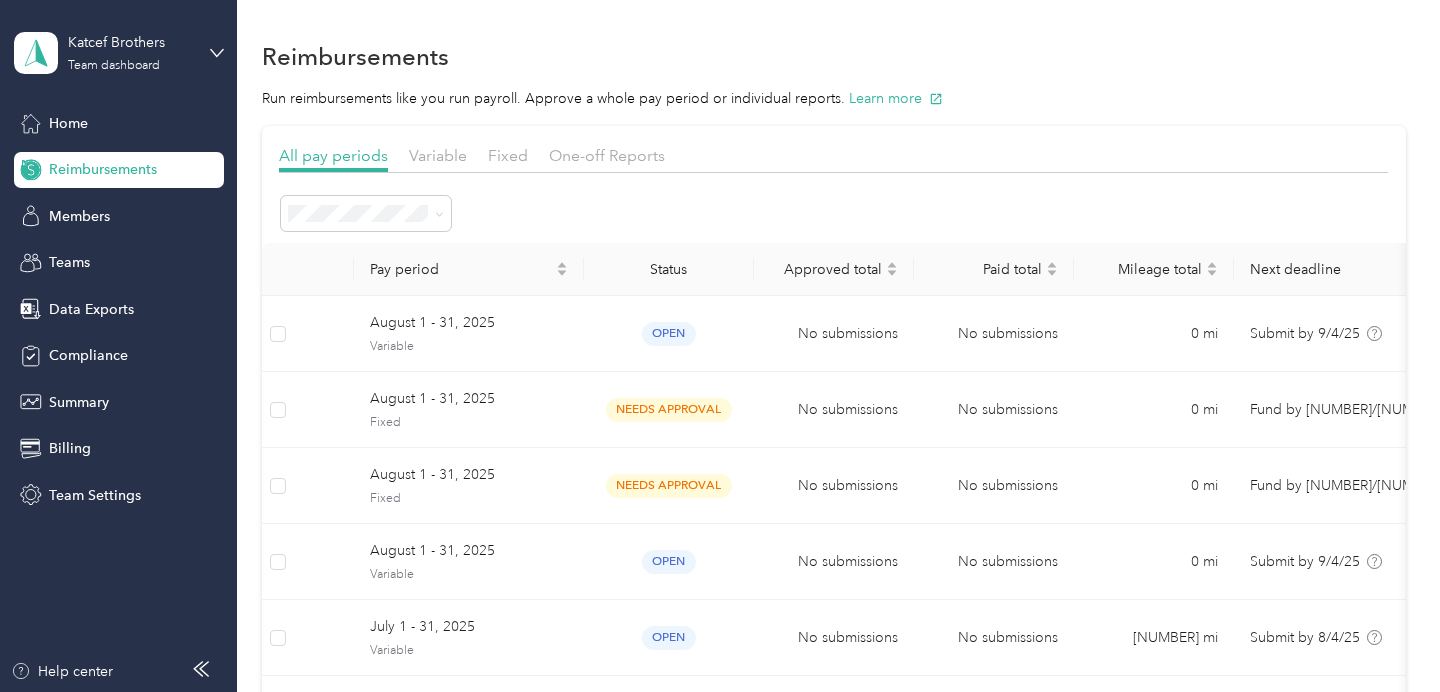 click on "Reimbursements Run reimbursements like you run payroll. Approve a whole pay period or individual reports.   Learn more All pay periods Variable Fixed One-off Reports Pay period Status Approved total Paid total Mileage total Next deadline Programs Total reports                     [MONTH] [NUMBER] - [NUMBER], [YEAR] Variable open No submissions No submissions 0 mi Submit by   [NUMBER]/[NUMBER]/[YEAR] [COMPANY] Accountable Plan [YEAR] 0 [MONTH] [NUMBER] - [NUMBER], [YEAR] Fixed needs approval No submissions No submissions 0 mi Fund by   [NUMBER]/[NUMBER]/[YEAR] 11 [MONTH] [NUMBER] - [NUMBER], [YEAR] Fixed needs approval No submissions No submissions 0 mi Fund by   [NUMBER]/[NUMBER]/[YEAR] 27 [MONTH] [NUMBER] - [NUMBER], [YEAR] Variable open No submissions No submissions 0 mi Submit by   [NUMBER]/[NUMBER]/[YEAR] Standard Rate CPM Program + 2  more 0 [MONTH] [NUMBER] - [NUMBER], [YEAR] Variable open No submissions No submissions [NUMBER] mi Submit by   [NUMBER]/[NUMBER]/[YEAR] Standard Rate CPM Program + 2  more 23 [MONTH] [NUMBER] - [NUMBER], [YEAR] Fixed needs payment $[NUMBER] No submissions 0 mi Pay by   [NUMBER]/[NUMBER]/[YEAR] 27 [MONTH] [NUMBER] - [NUMBER], [YEAR] Variable open $0 No submissions [NUMBER] mi   11" at bounding box center (833, 623) 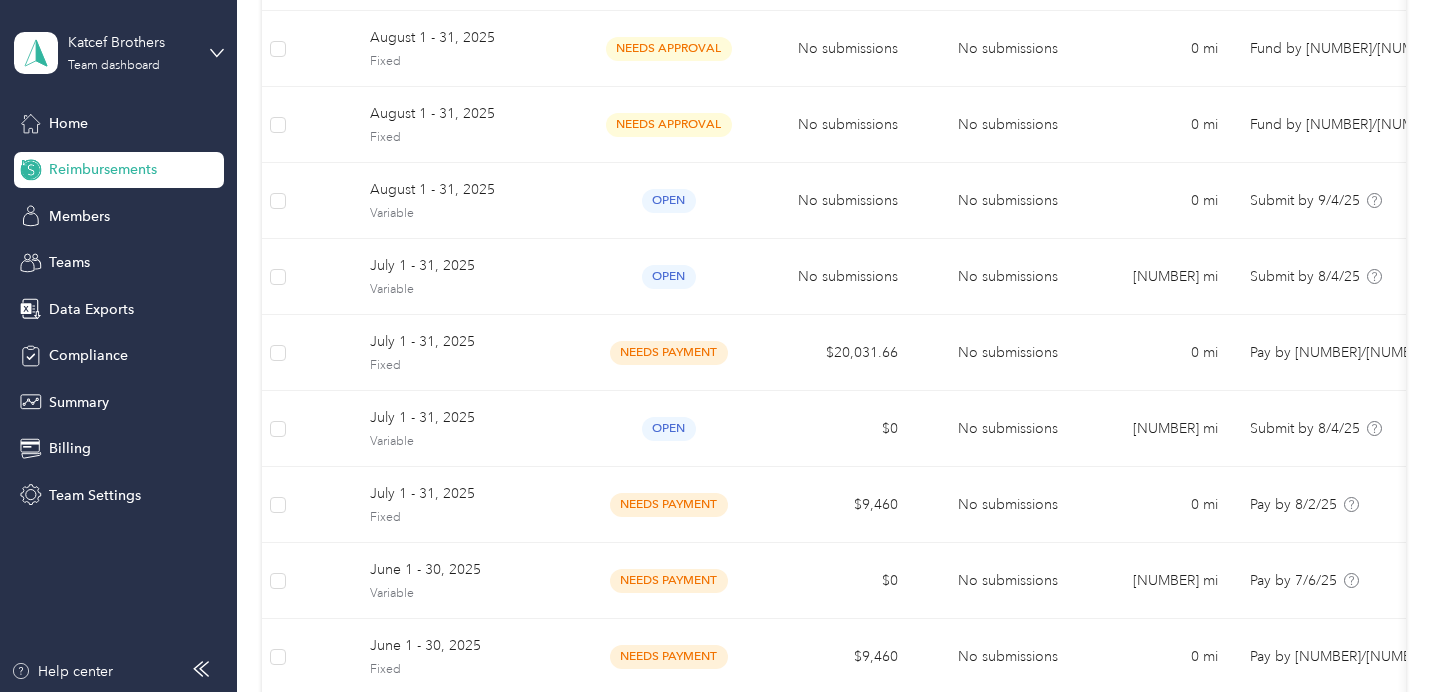 scroll, scrollTop: 440, scrollLeft: 0, axis: vertical 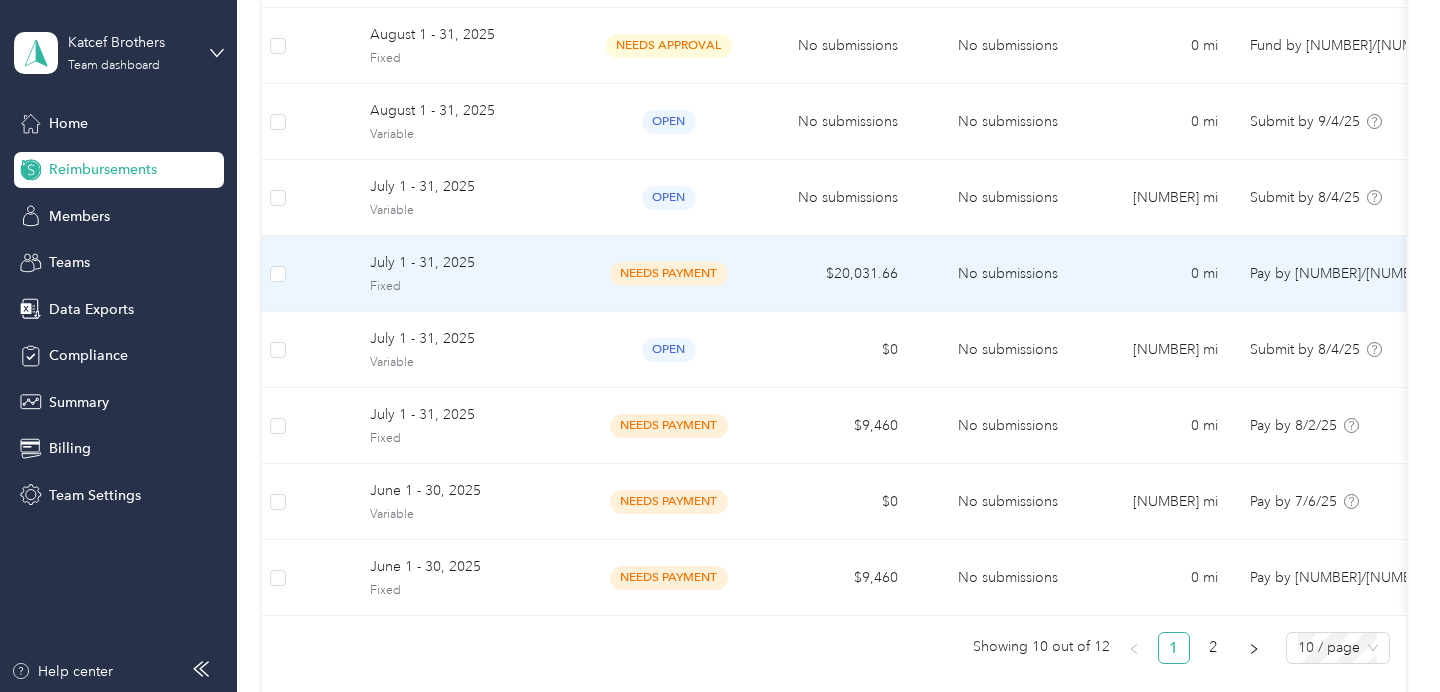 click on "needs payment" at bounding box center (669, 274) 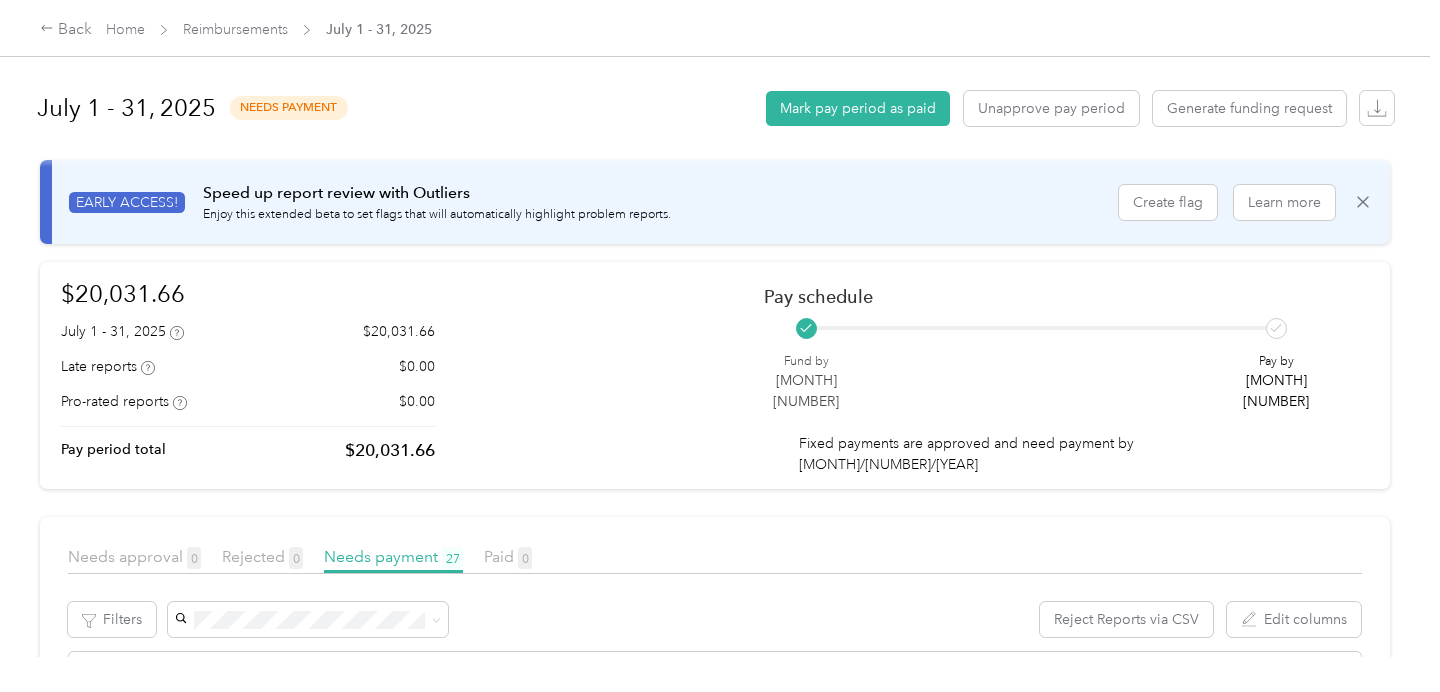 click on "Reject Reports via CSV Edit columns" at bounding box center (765, 619) 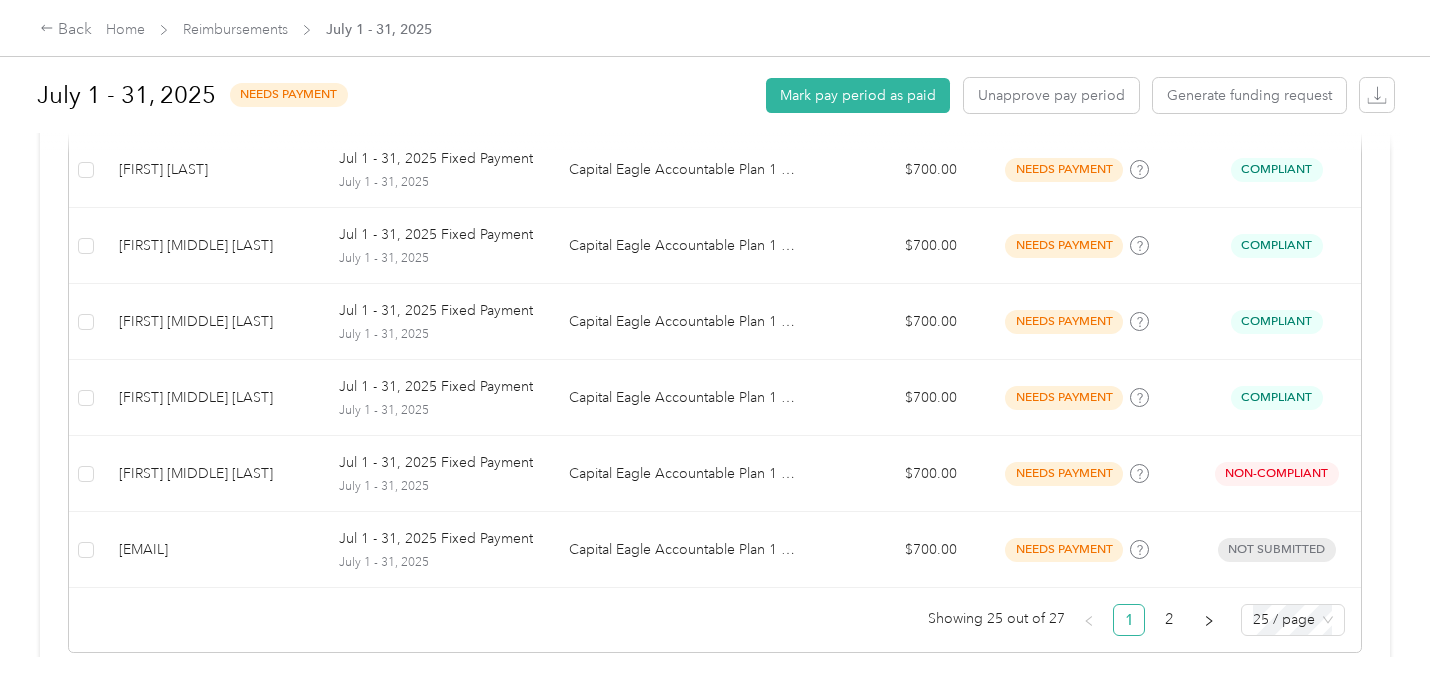 scroll, scrollTop: 2080, scrollLeft: 0, axis: vertical 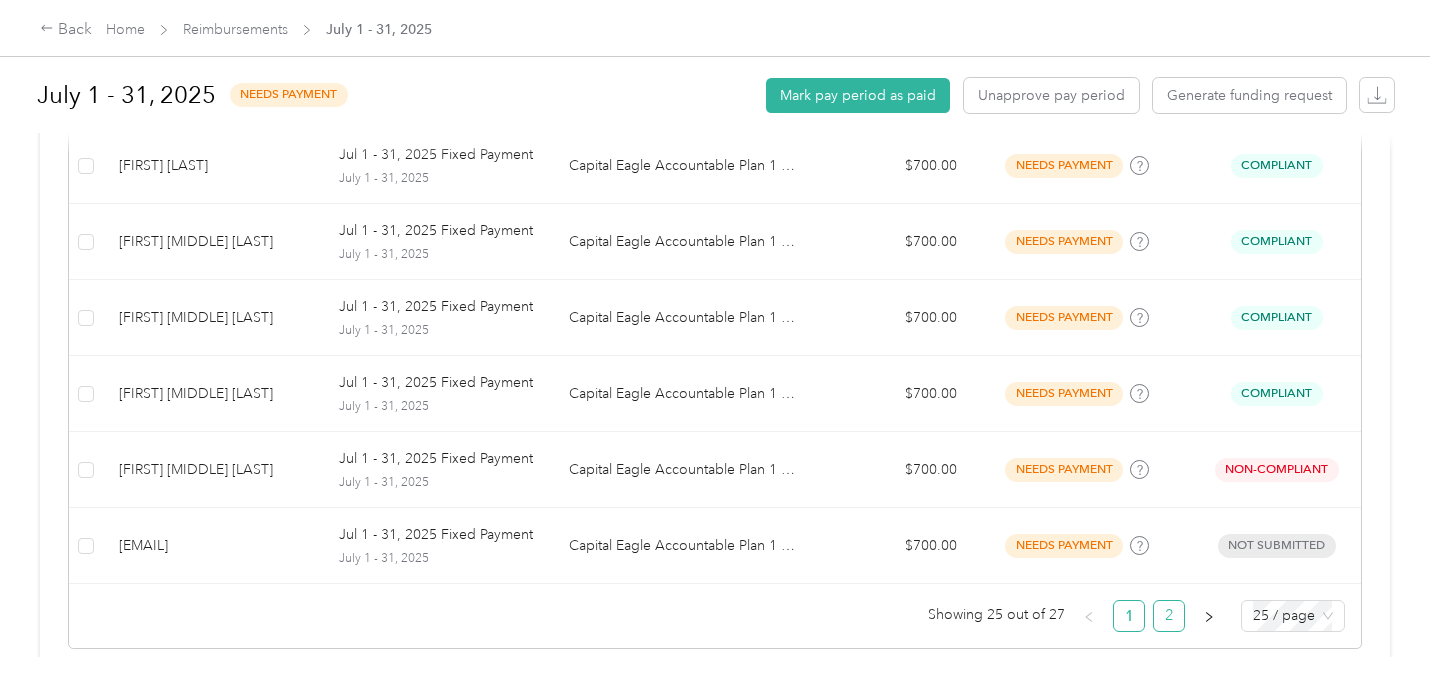 click on "2" at bounding box center (1169, 616) 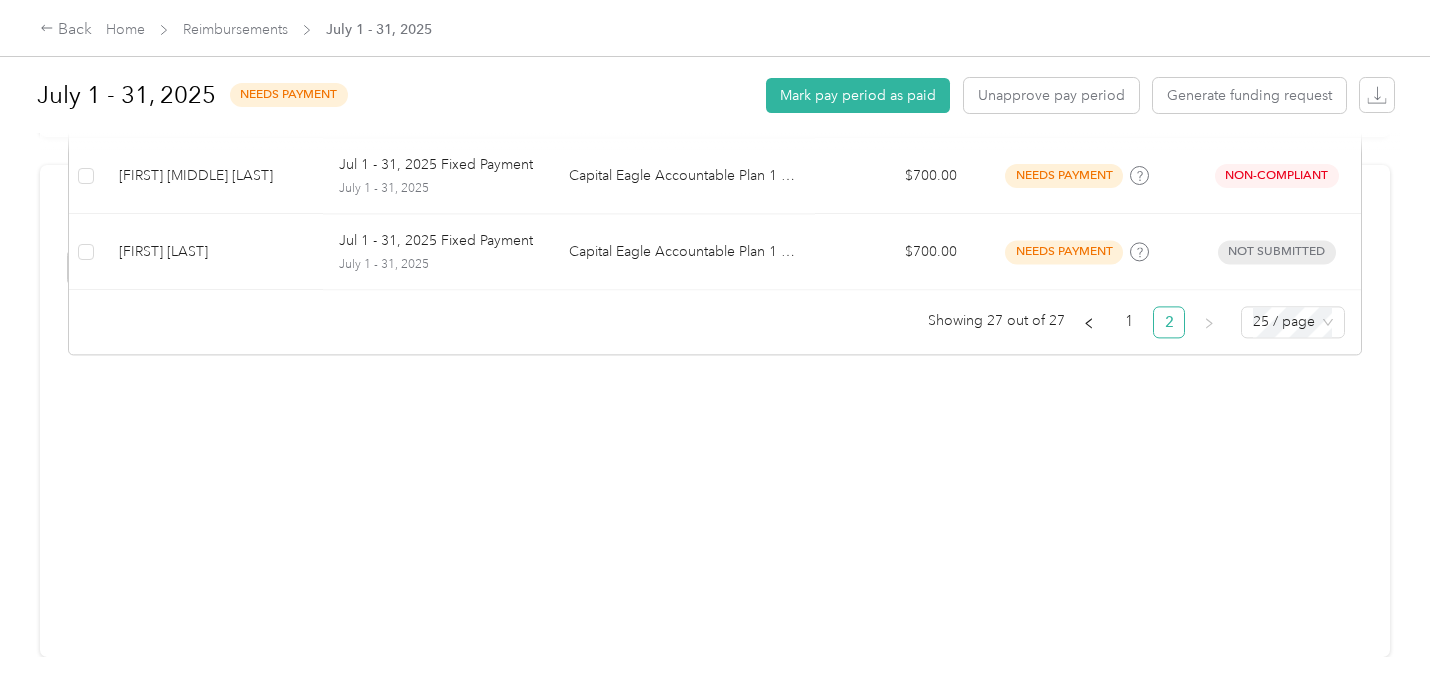 scroll, scrollTop: 339, scrollLeft: 0, axis: vertical 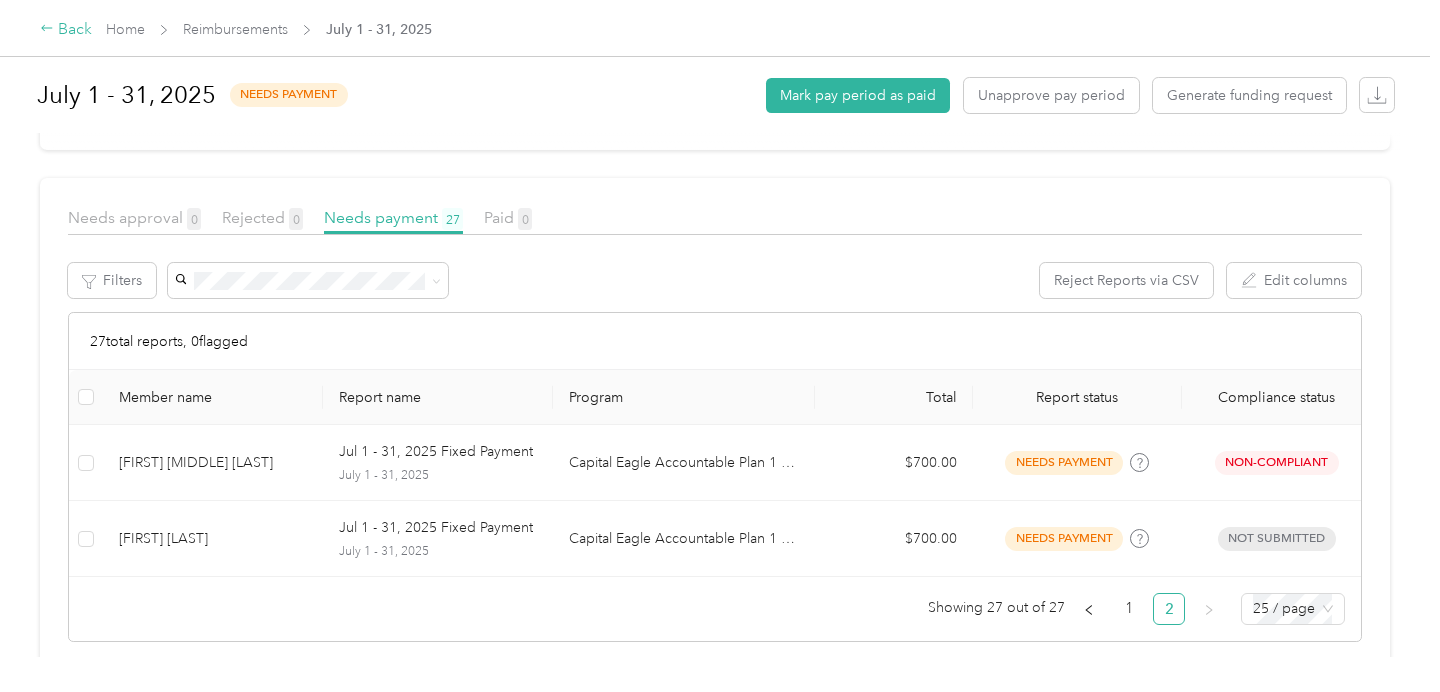 click 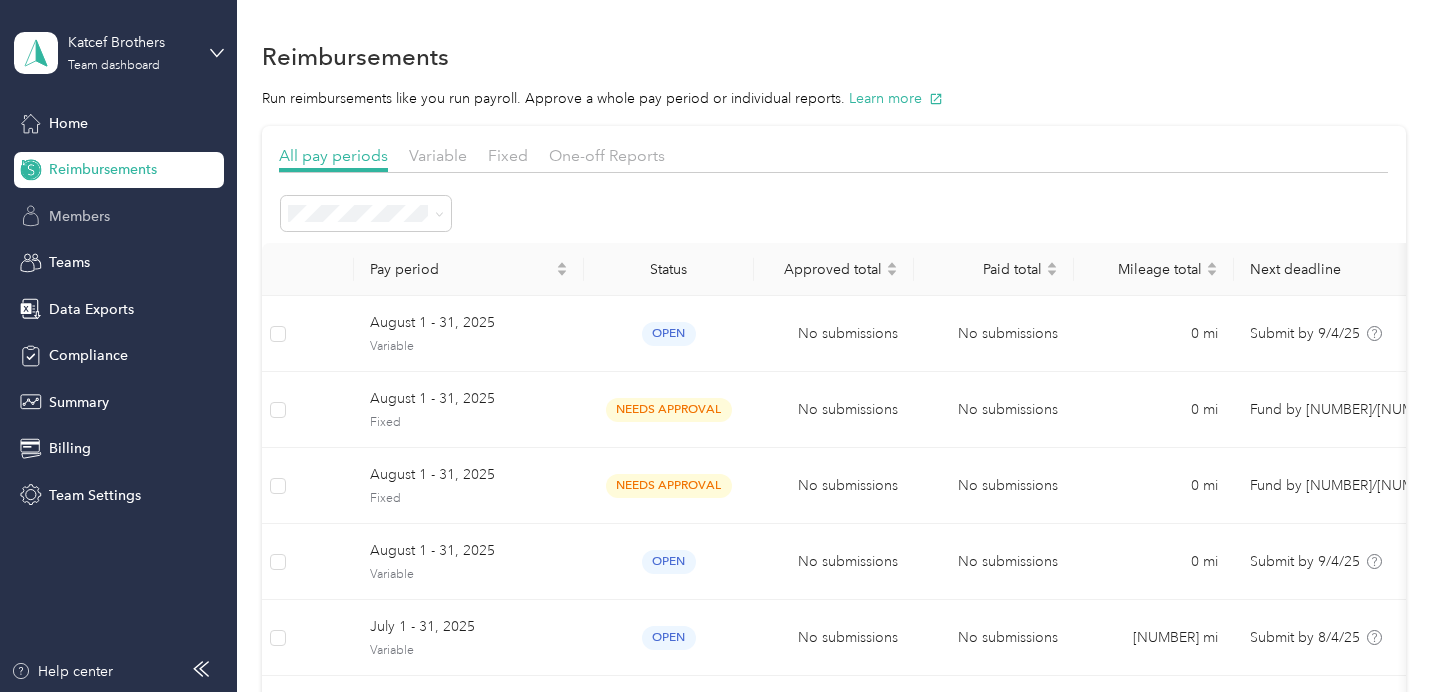 click on "Members" at bounding box center [79, 216] 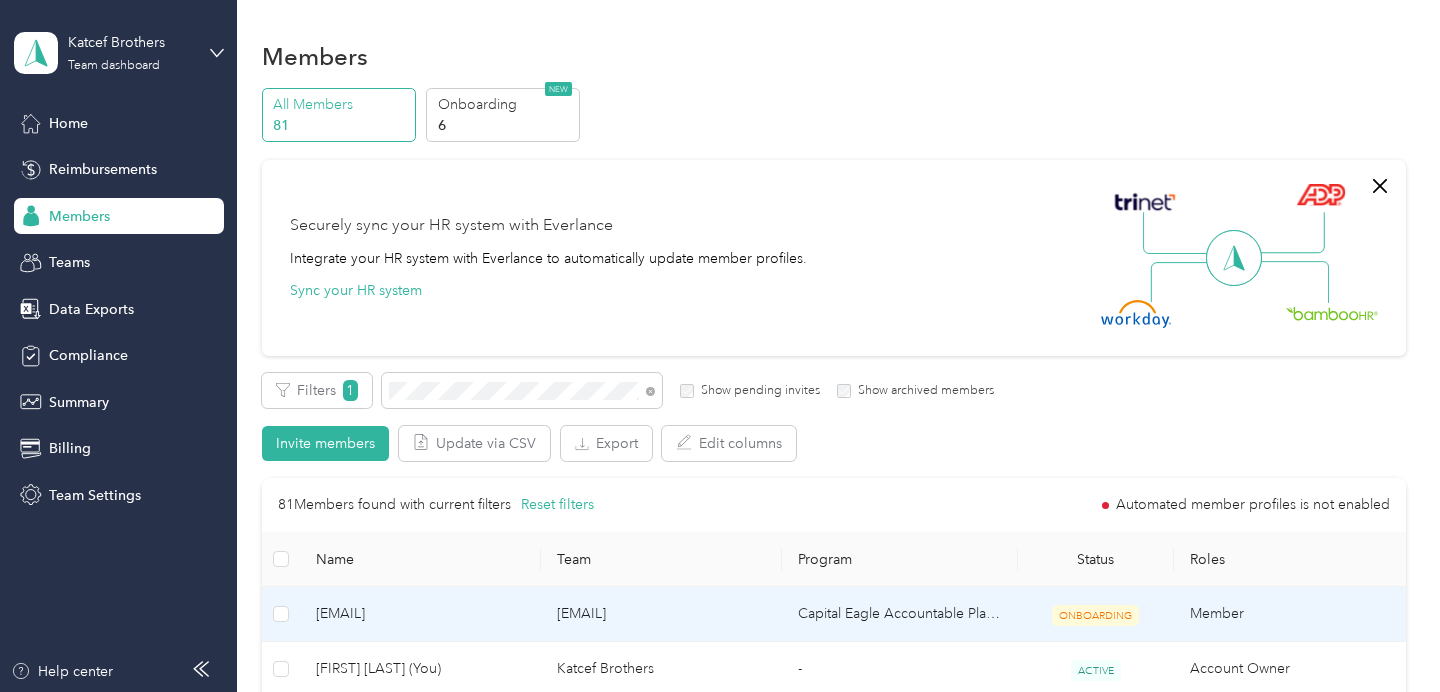 click on "[EMAIL]" at bounding box center (661, 614) 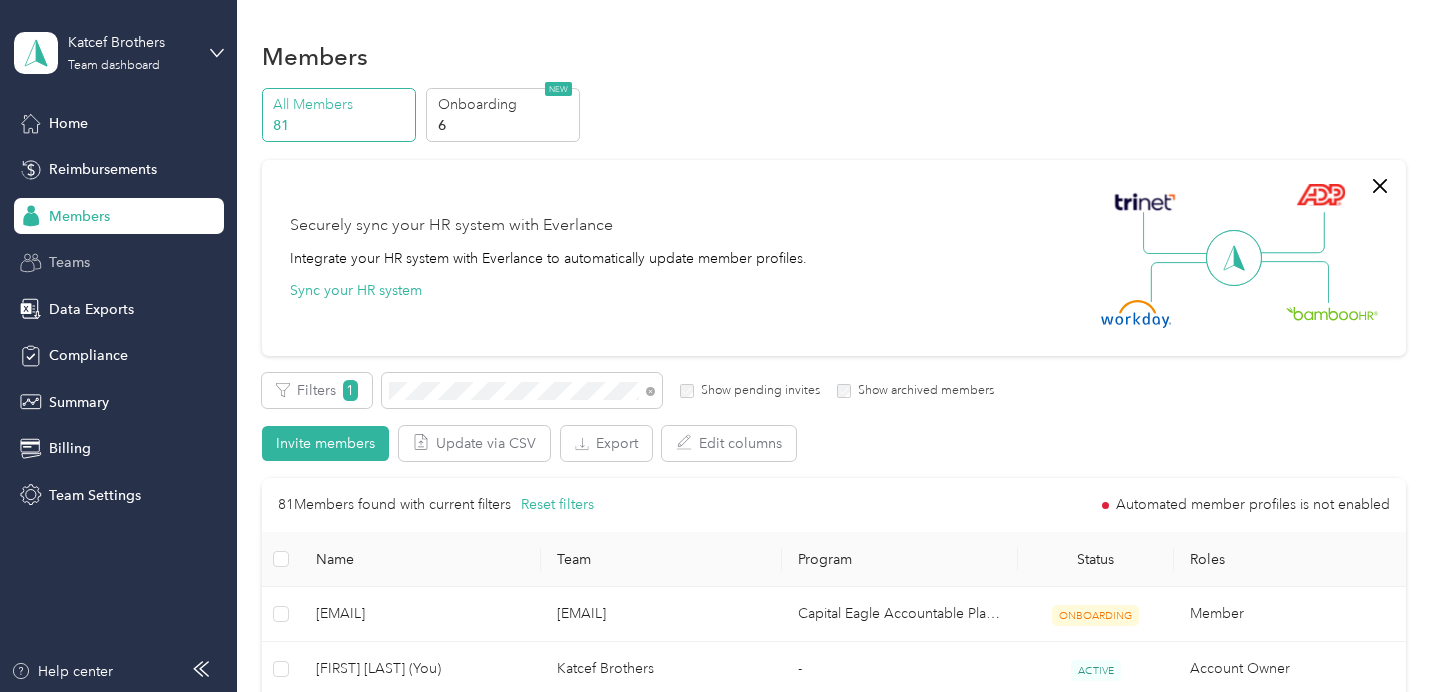 click on "Teams" at bounding box center [69, 262] 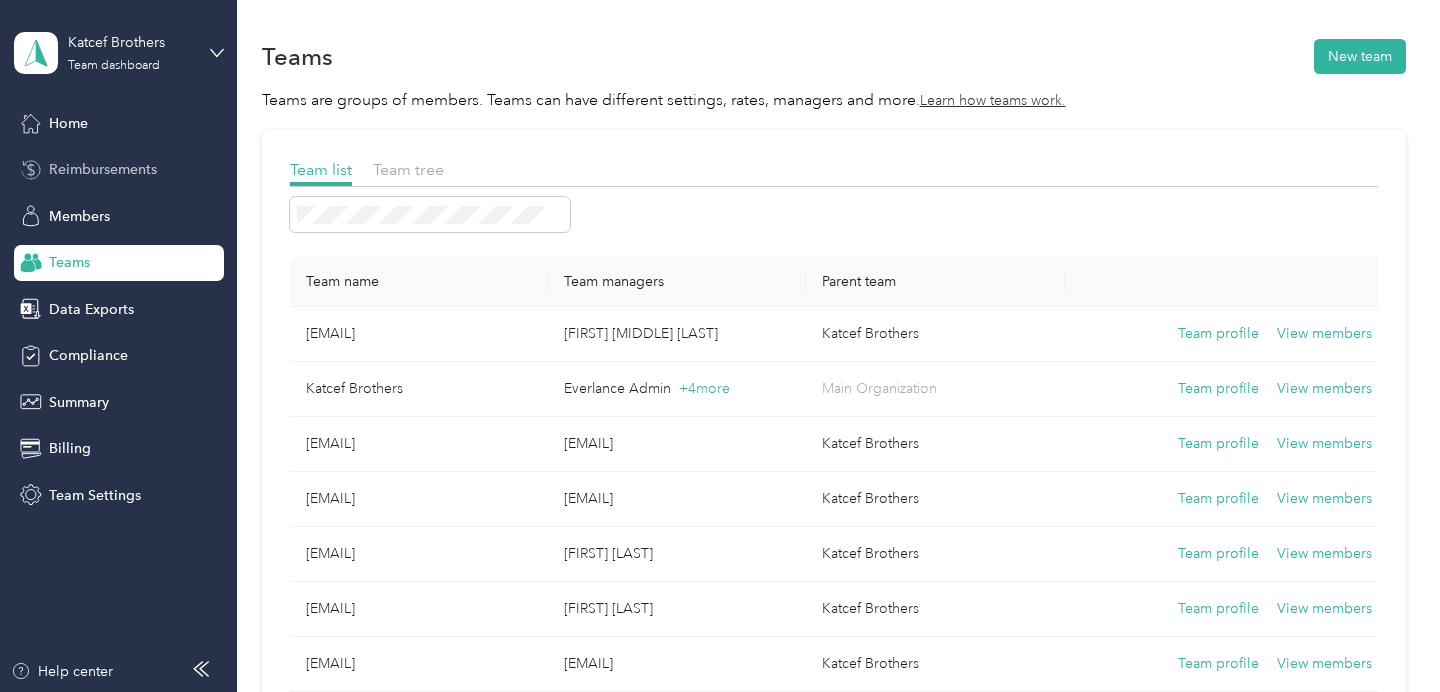 click on "Reimbursements" at bounding box center [103, 169] 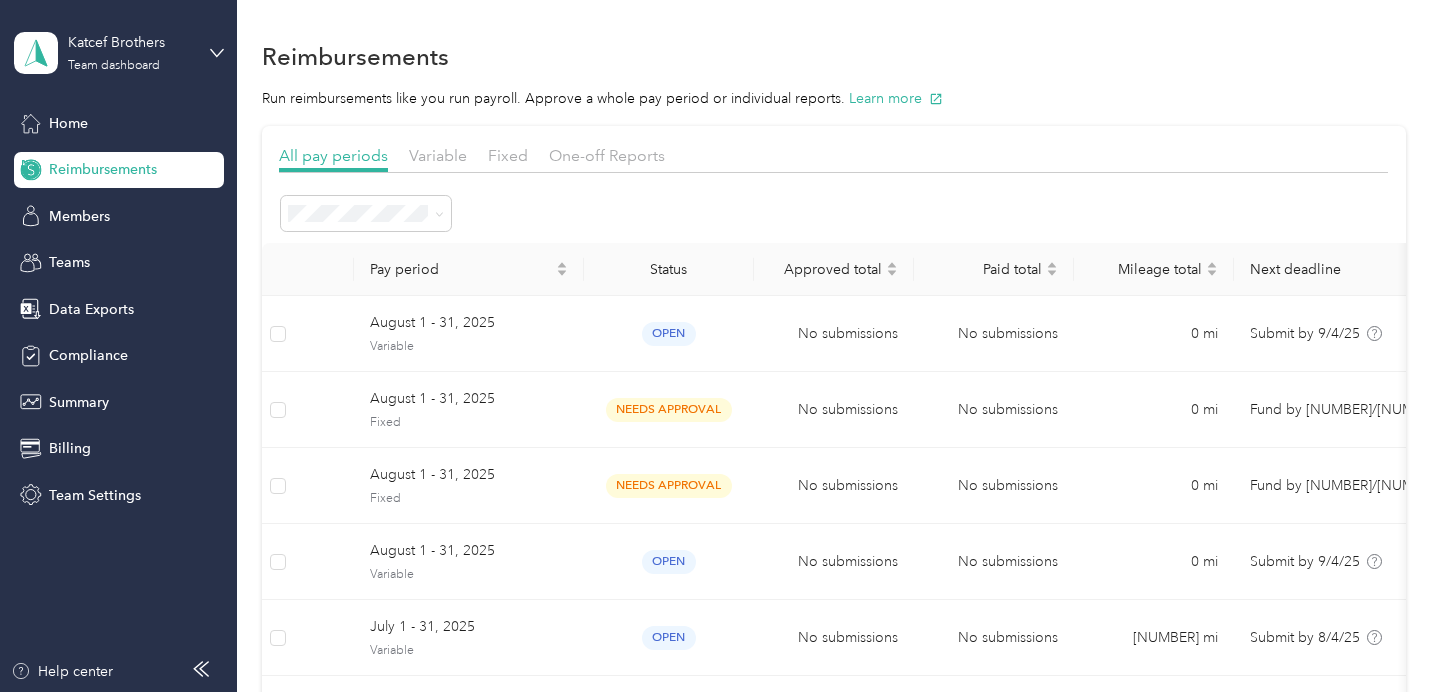 click on "Reimbursements Run reimbursements like you run payroll. Approve a whole pay period or individual reports.   Learn more All pay periods Variable Fixed One-off Reports Pay period Status Approved total Paid total Mileage total Next deadline Programs Total reports                     [MONTH] [NUMBER] - [NUMBER], [YEAR] Variable open No submissions No submissions 0 mi Submit by   [NUMBER]/[NUMBER]/[YEAR] [COMPANY] Accountable Plan [YEAR] 0 [MONTH] [NUMBER] - [NUMBER], [YEAR] Fixed needs approval No submissions No submissions 0 mi Fund by   [NUMBER]/[NUMBER]/[YEAR] 11 [MONTH] [NUMBER] - [NUMBER], [YEAR] Fixed needs approval No submissions No submissions 0 mi Fund by   [NUMBER]/[NUMBER]/[YEAR] 27 [MONTH] [NUMBER] - [NUMBER], [YEAR] Variable open No submissions No submissions 0 mi Submit by   [NUMBER]/[NUMBER]/[YEAR] Standard Rate CPM Program + 2  more 0 [MONTH] [NUMBER] - [NUMBER], [YEAR] Variable open No submissions No submissions [NUMBER] mi Submit by   [NUMBER]/[NUMBER]/[YEAR] Standard Rate CPM Program + 2  more 23 [MONTH] [NUMBER] - [NUMBER], [YEAR] Fixed needs payment $[NUMBER] No submissions 0 mi Pay by   [NUMBER]/[NUMBER]/[YEAR] 27 [MONTH] [NUMBER] - [NUMBER], [YEAR] Variable open $0 No submissions [NUMBER] mi   11" at bounding box center (833, 623) 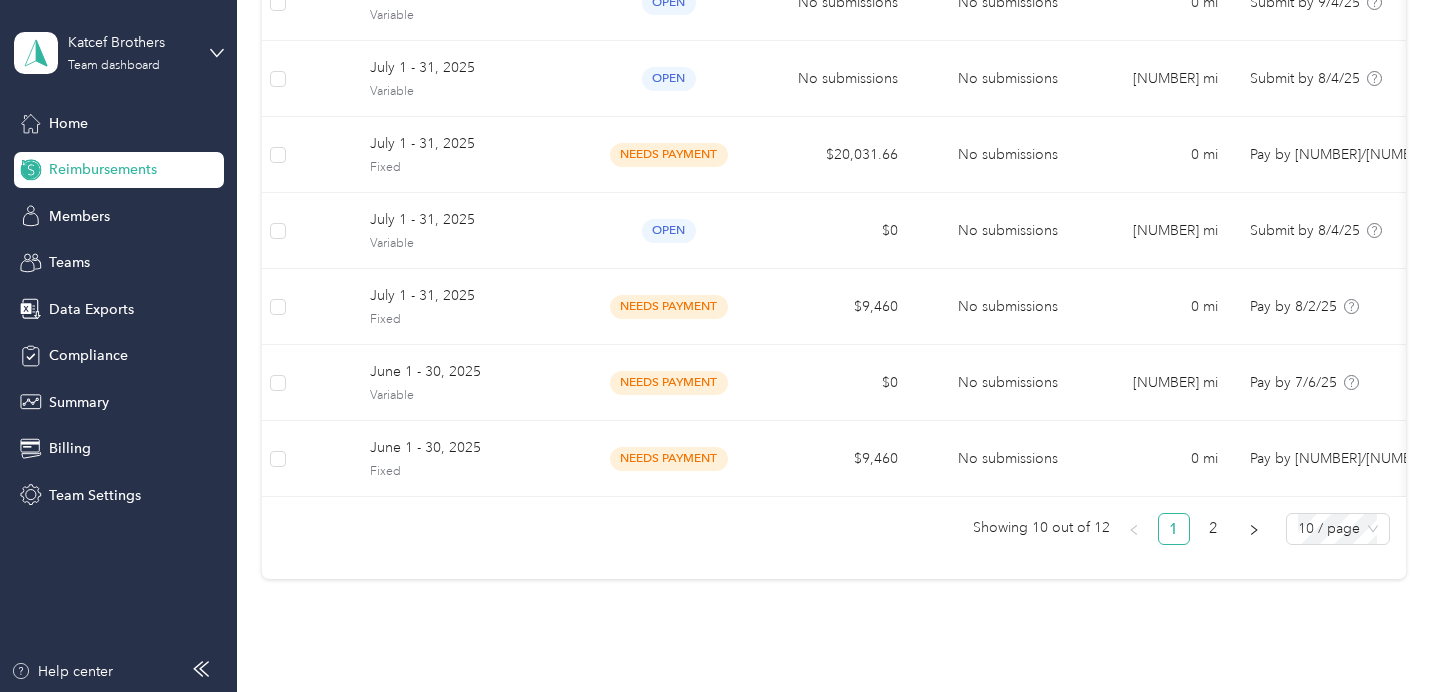 scroll, scrollTop: 560, scrollLeft: 0, axis: vertical 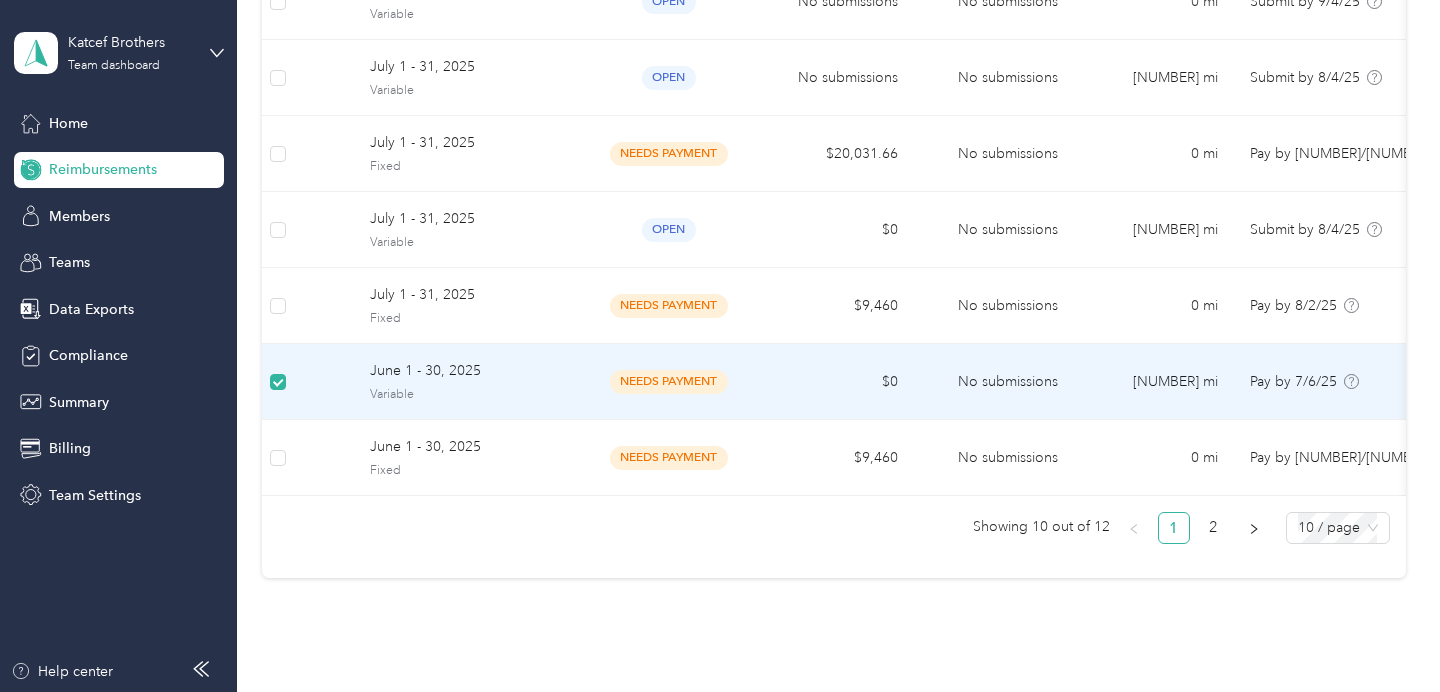 click on "$0" at bounding box center [834, 382] 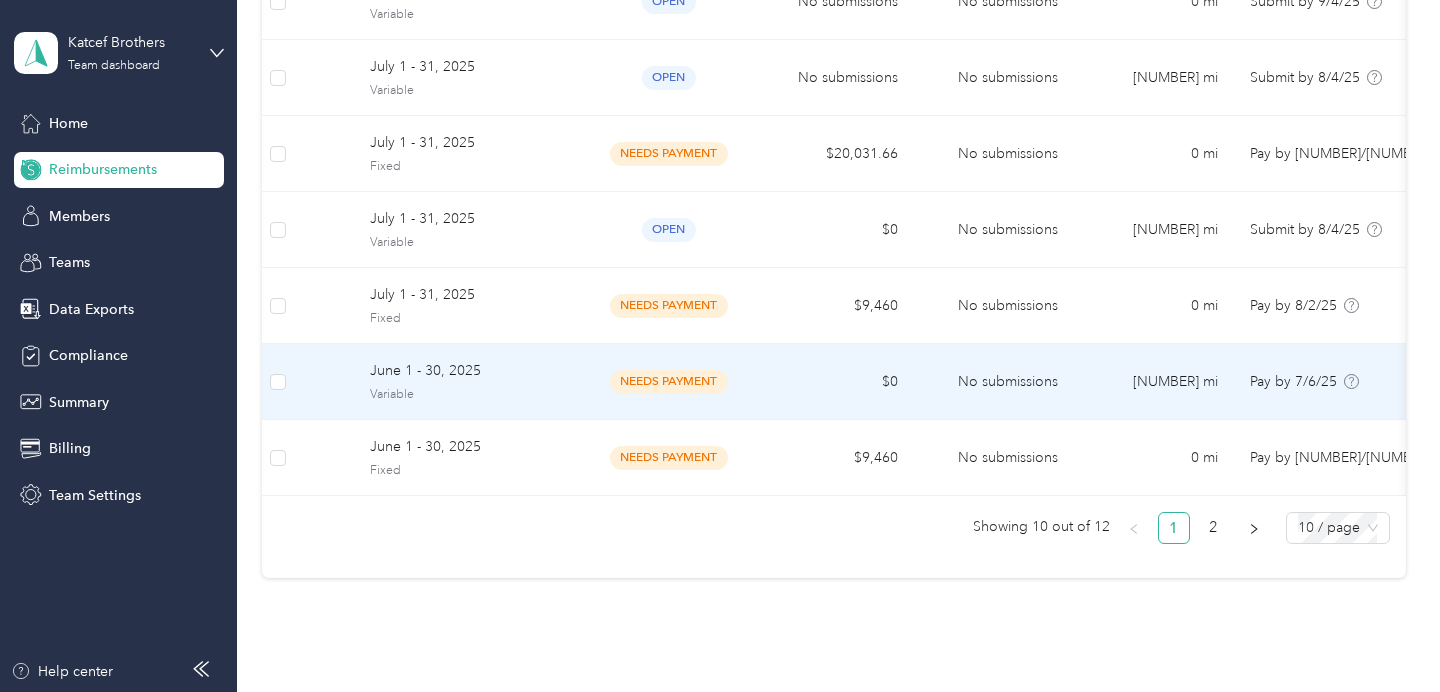 click on "$0" at bounding box center (834, 382) 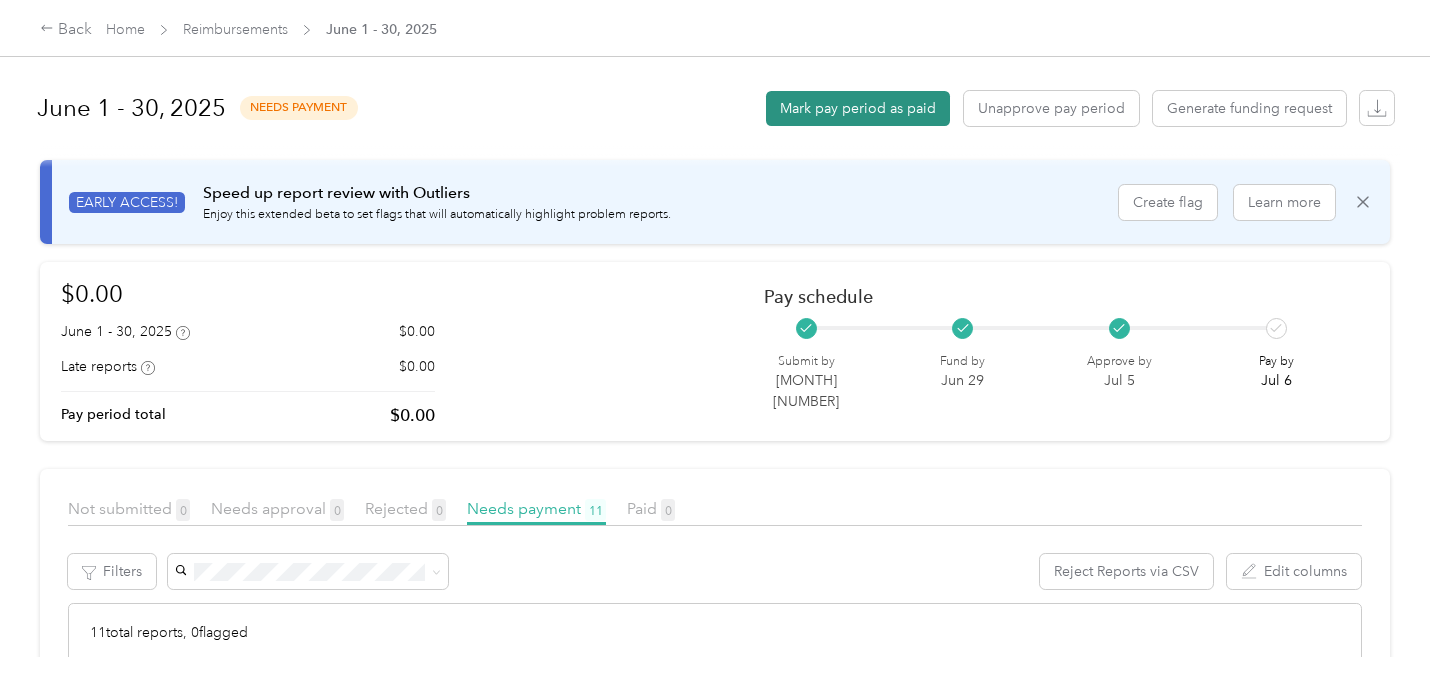 click on "Mark pay period as paid" at bounding box center [858, 108] 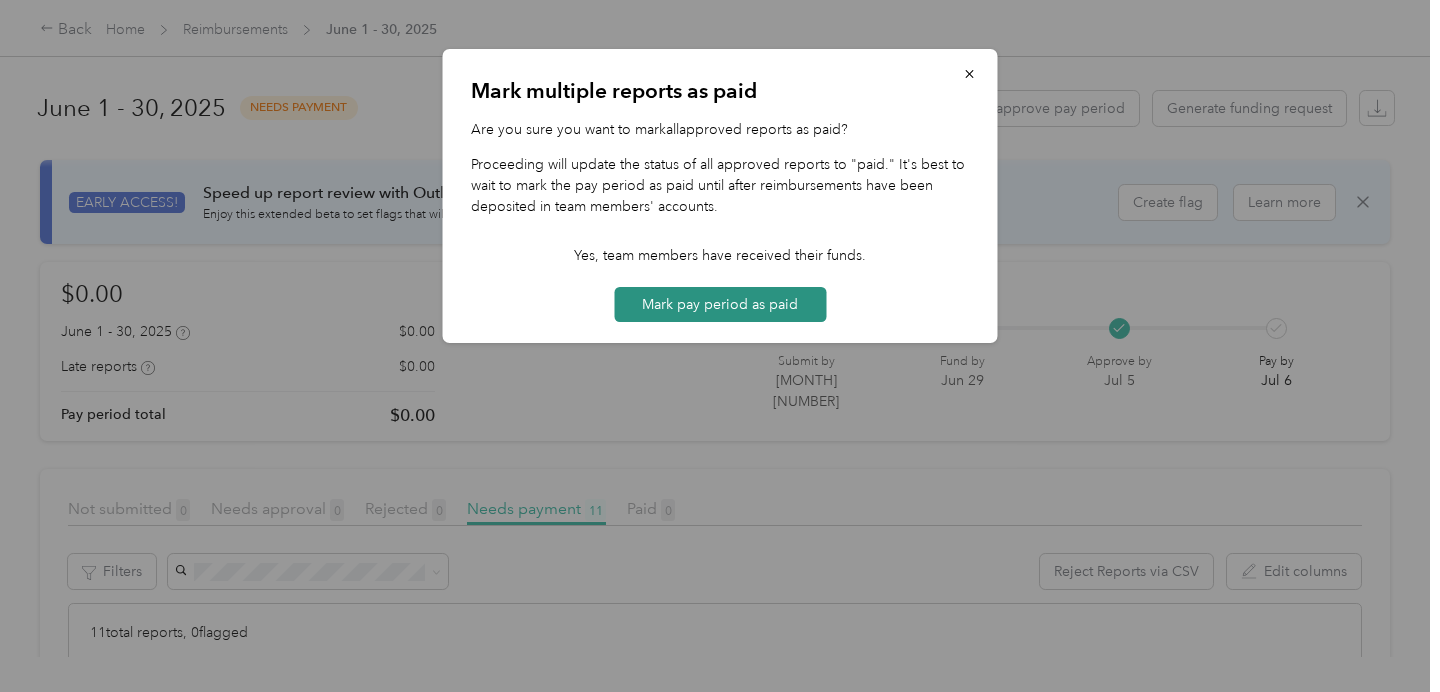 click on "Mark pay period as paid" at bounding box center [720, 304] 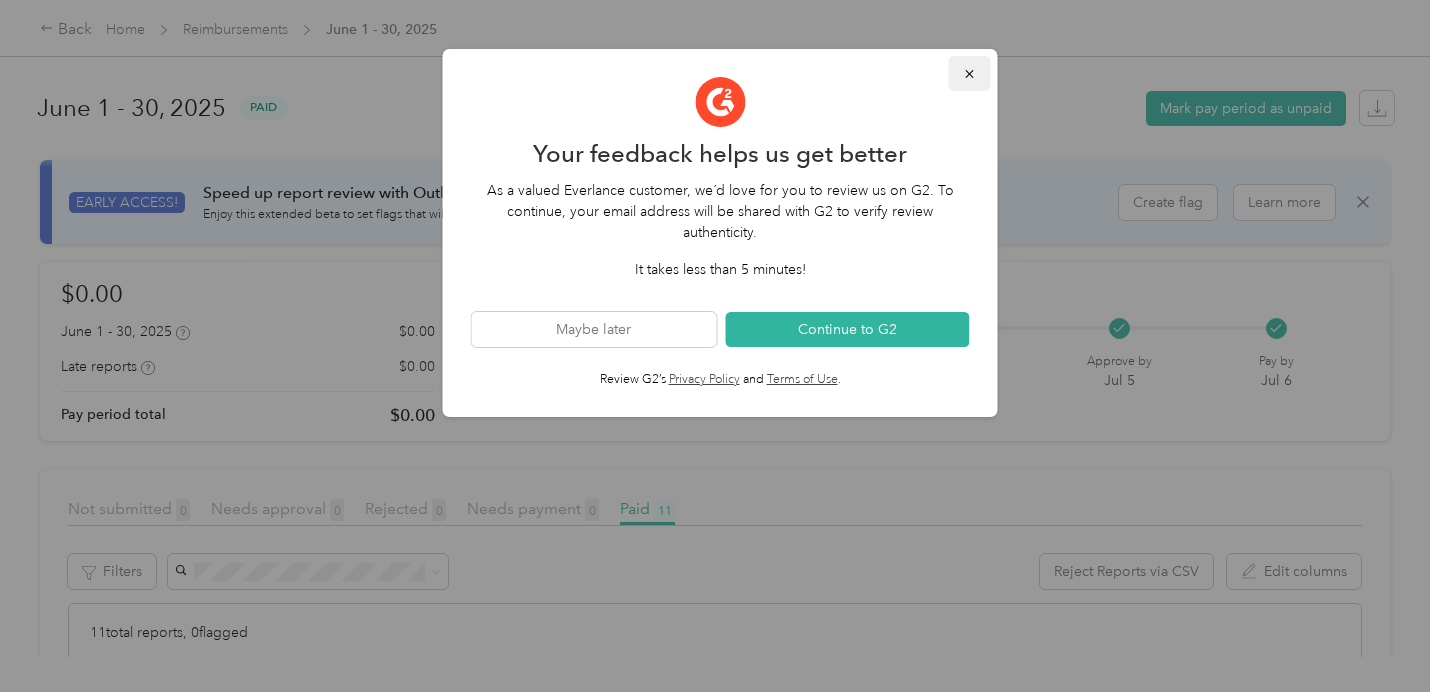click 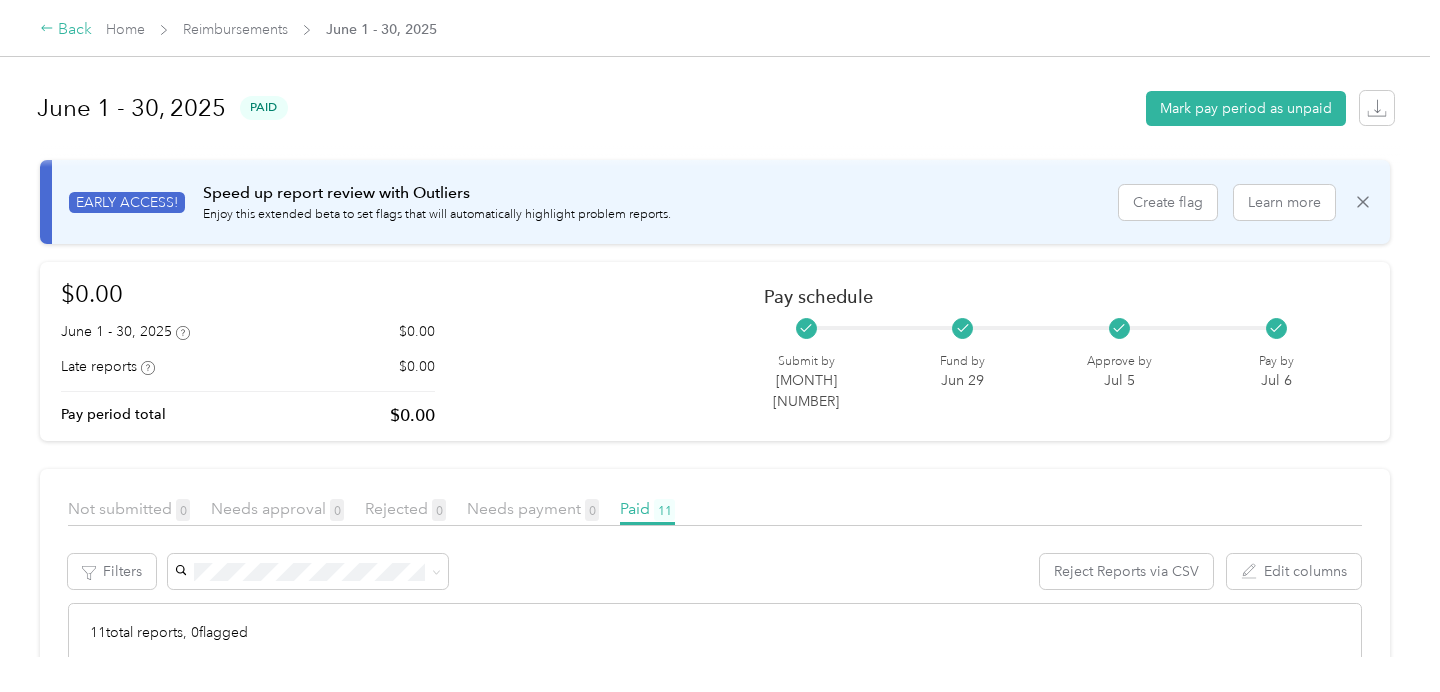 click 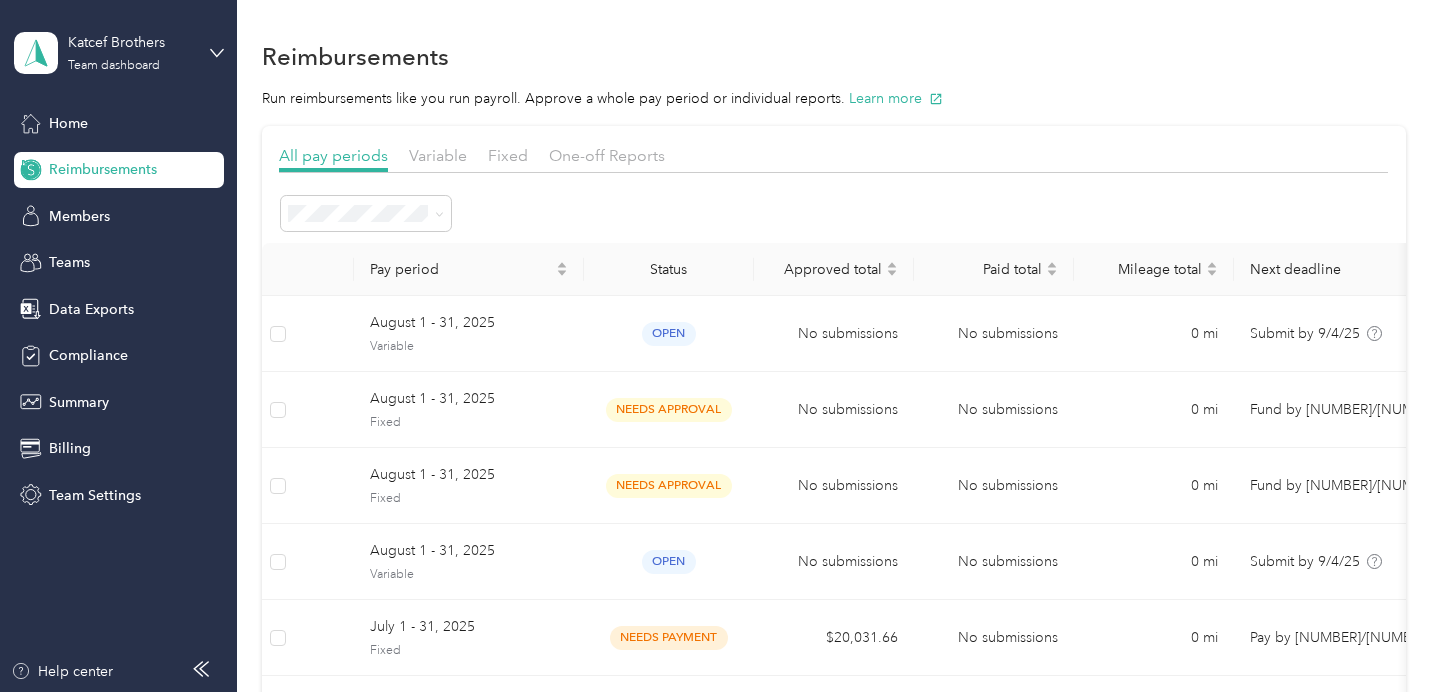 click at bounding box center [833, 213] 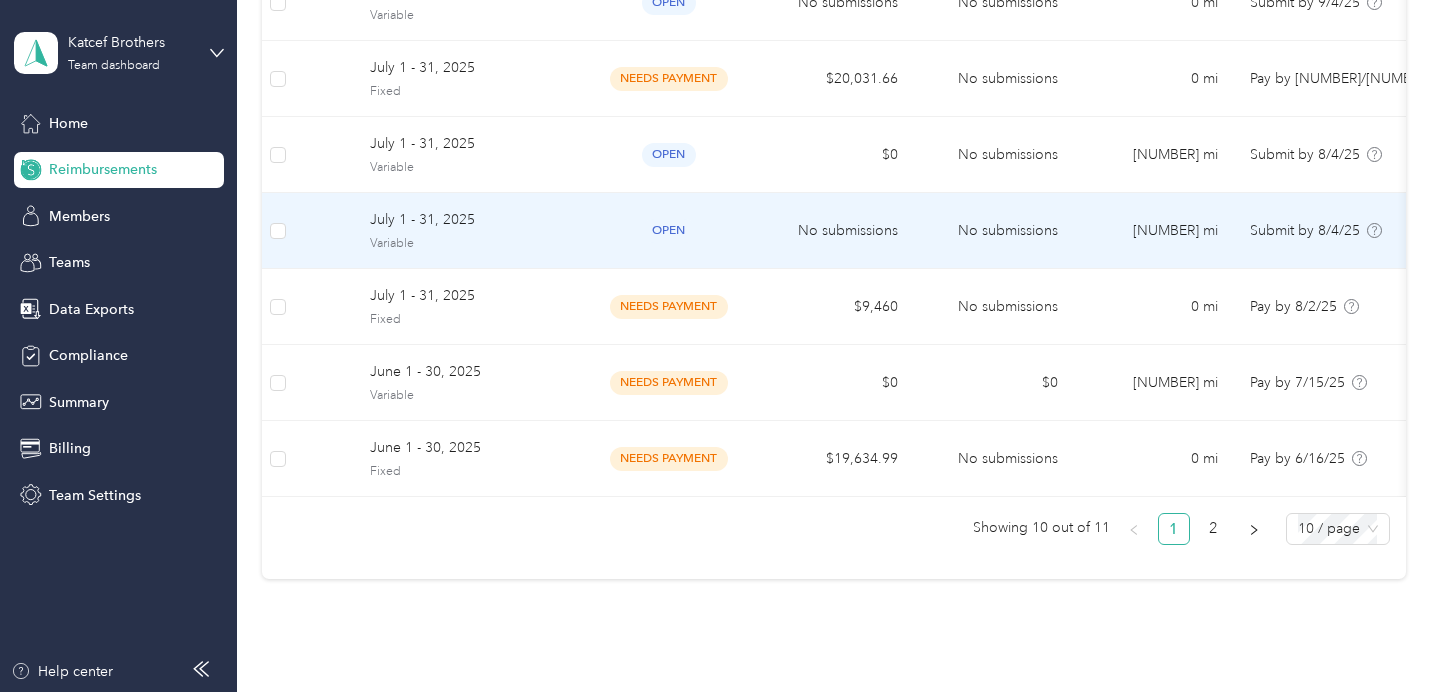 scroll, scrollTop: 600, scrollLeft: 0, axis: vertical 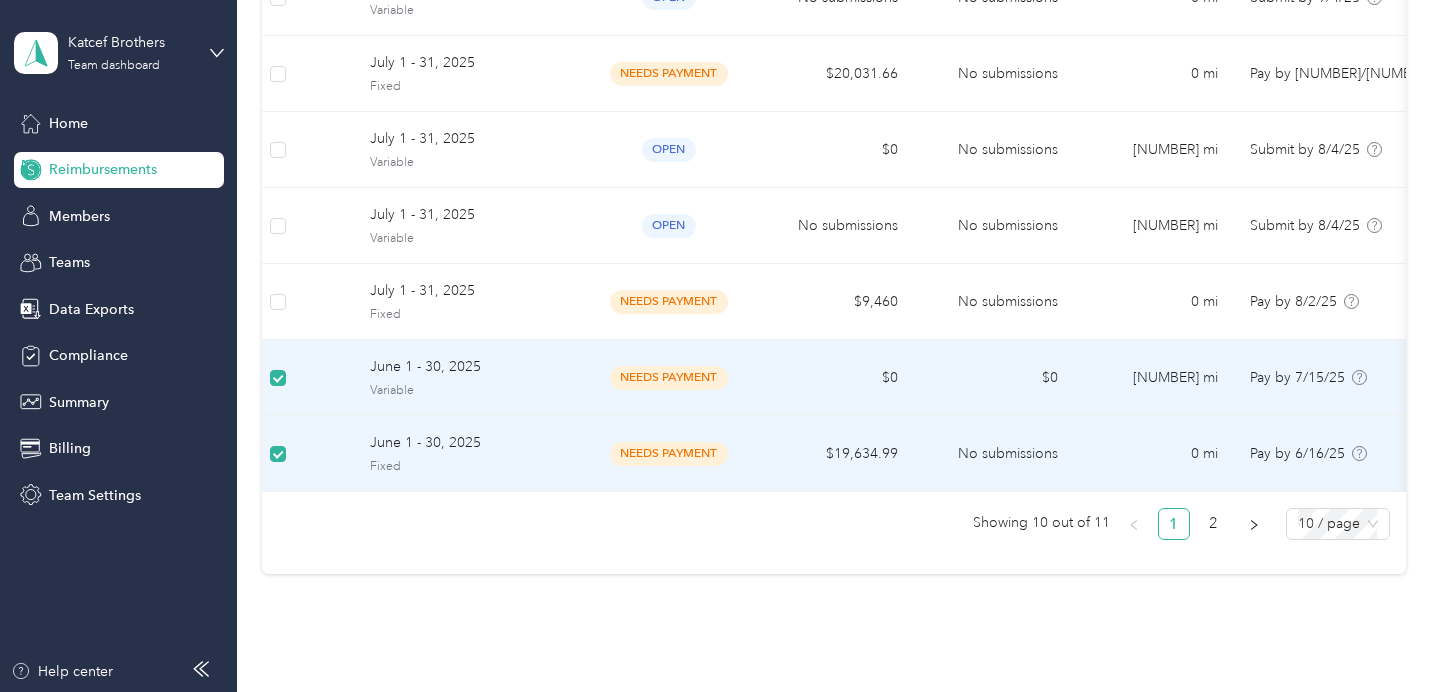 click on "$19,634.99" at bounding box center (834, 454) 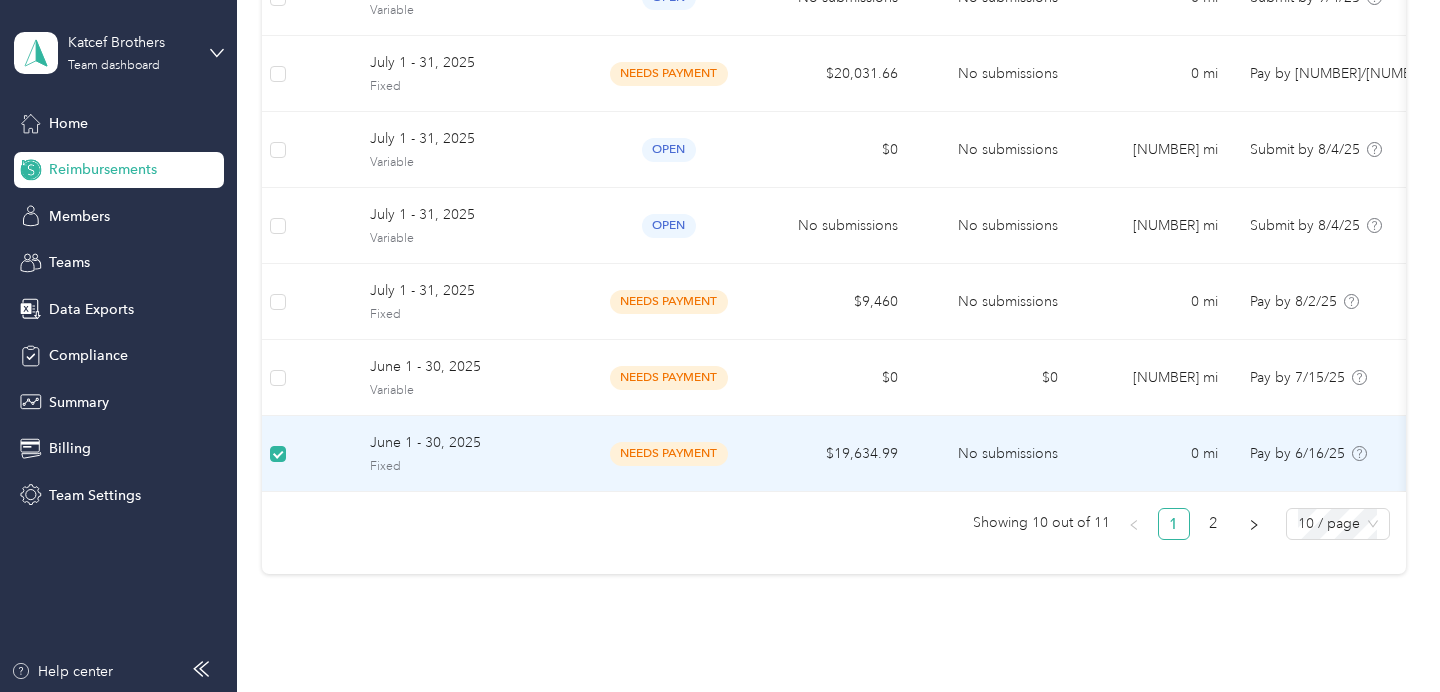 click on "[MONTH] [NUMBER] - [NUMBER], [YEAR] Fixed" at bounding box center (469, 454) 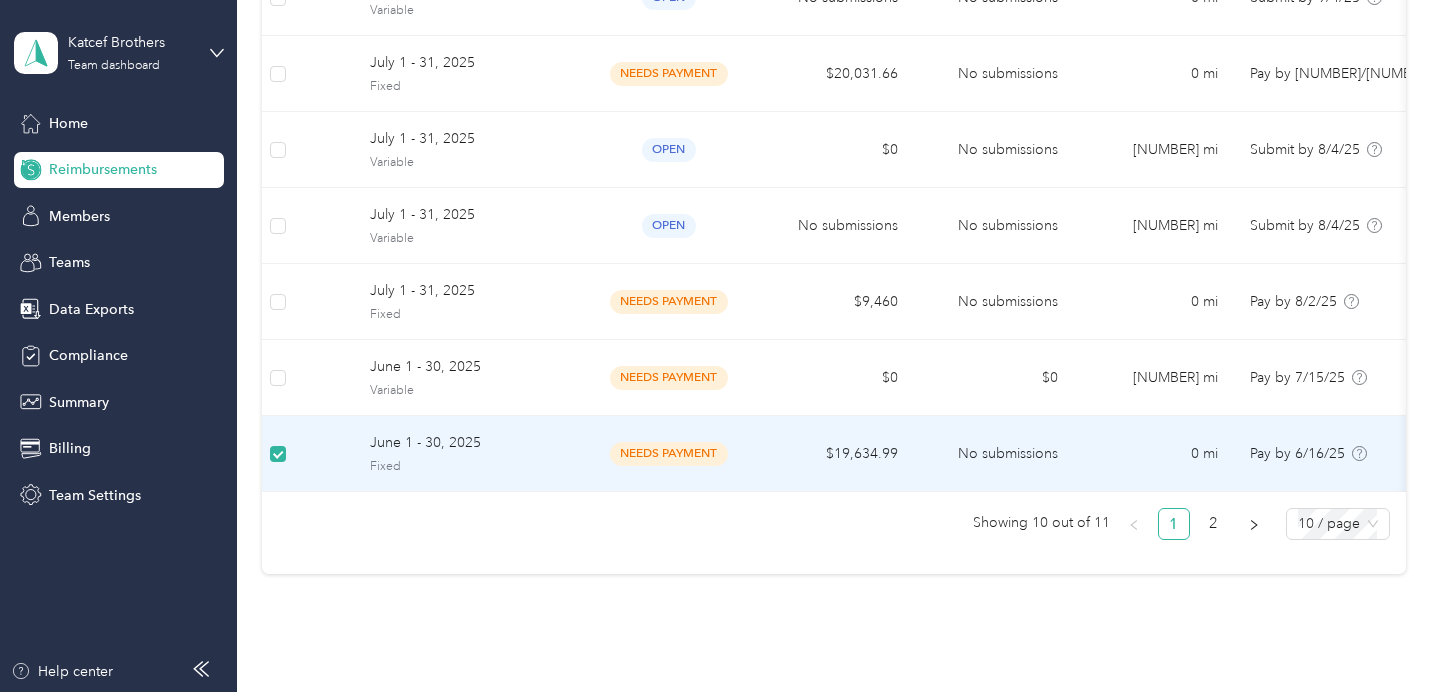 scroll, scrollTop: 564, scrollLeft: 0, axis: vertical 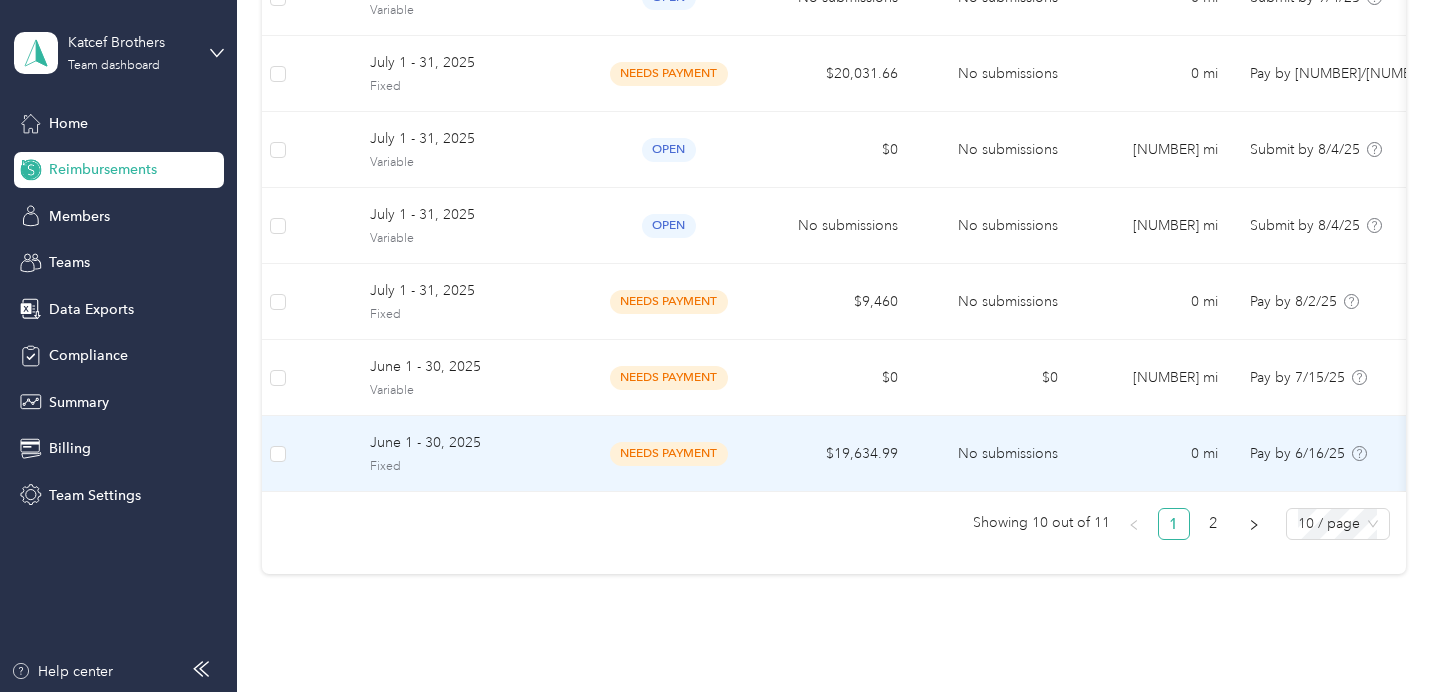 click on "needs payment" at bounding box center (669, 454) 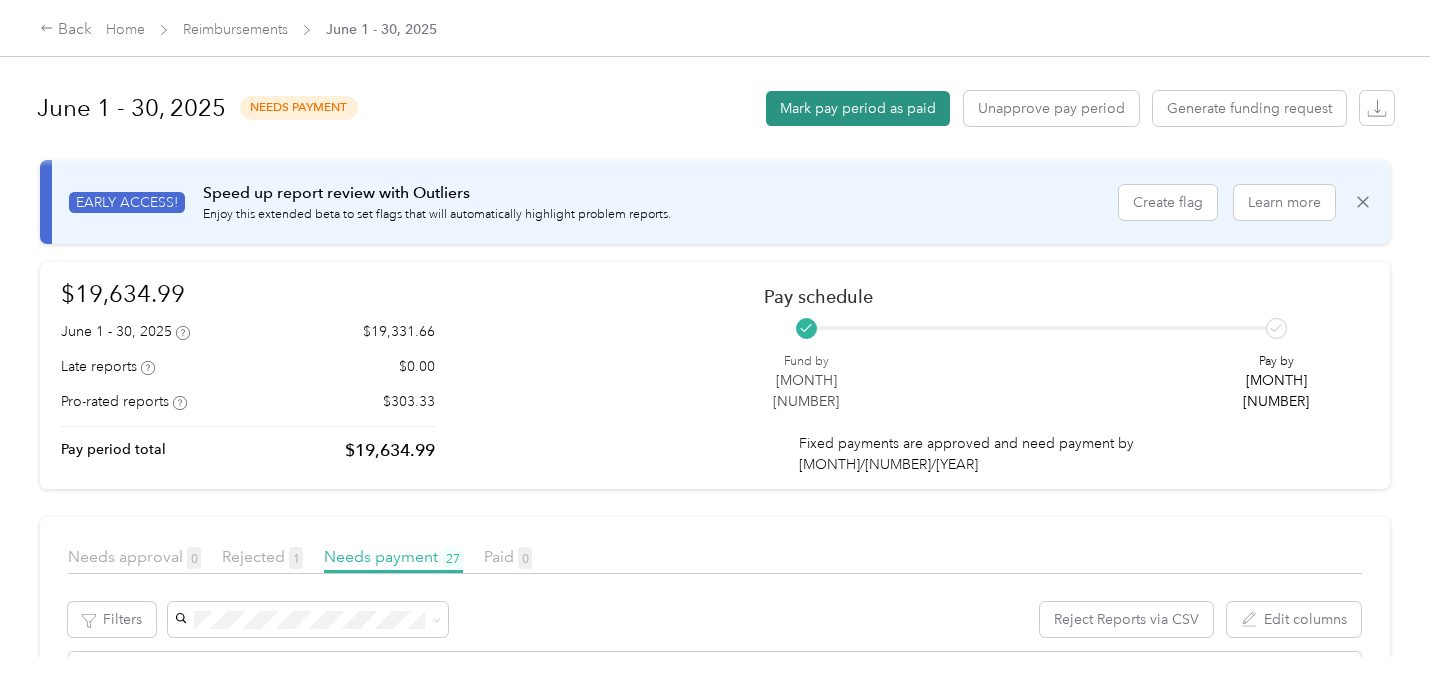 click on "Mark pay period as paid" at bounding box center (858, 108) 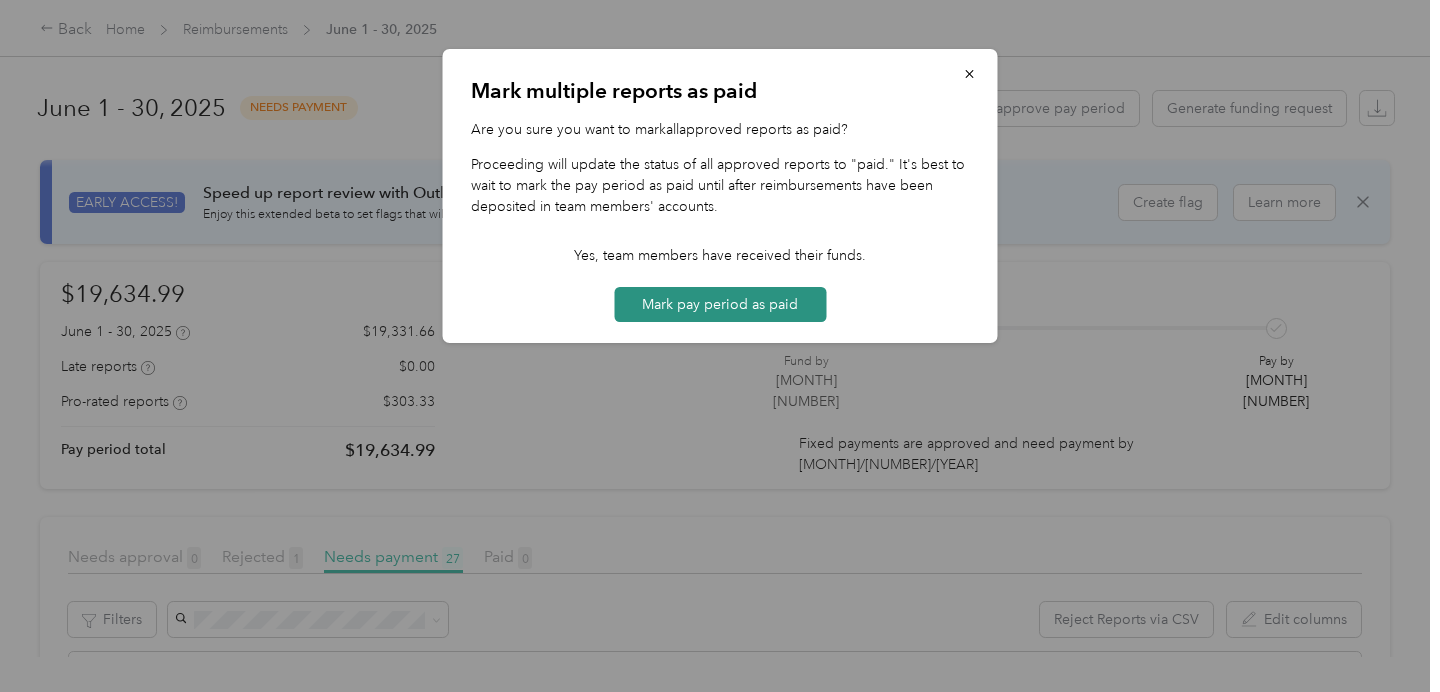 click on "Mark pay period as paid" at bounding box center [720, 304] 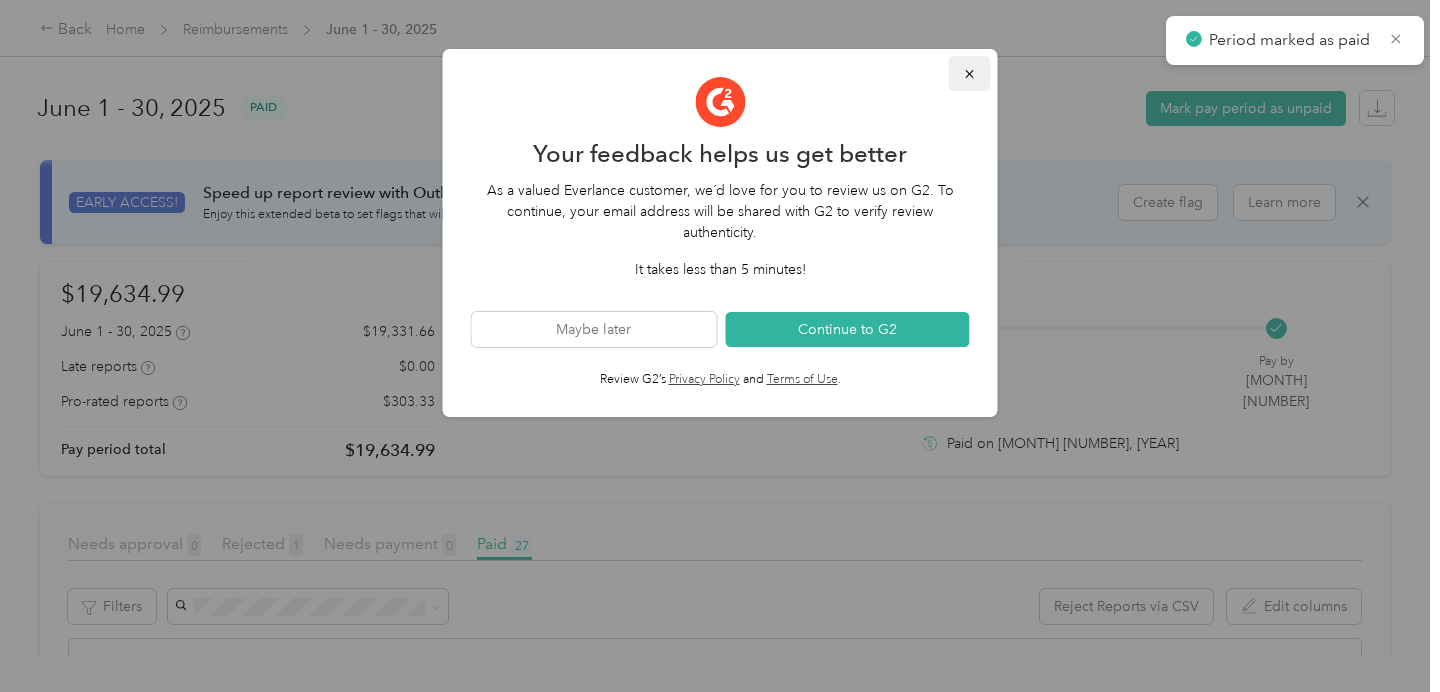 click 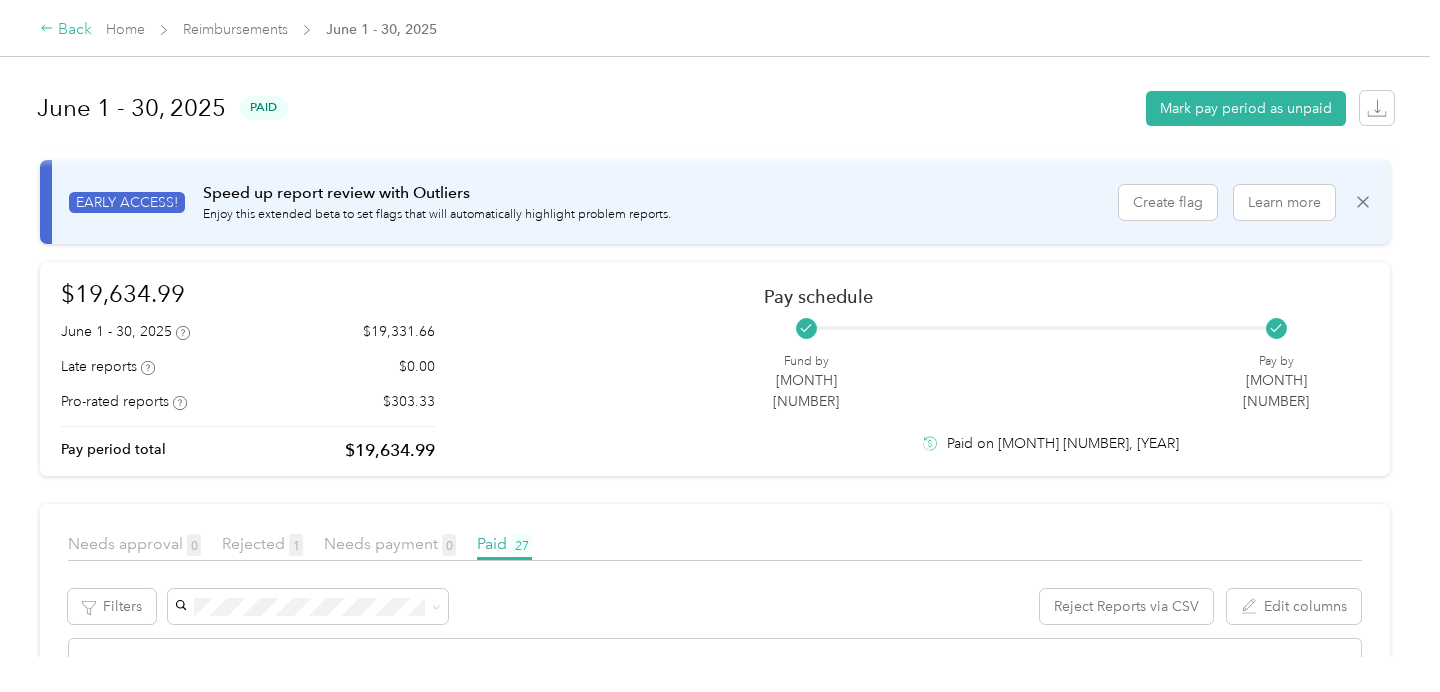 click 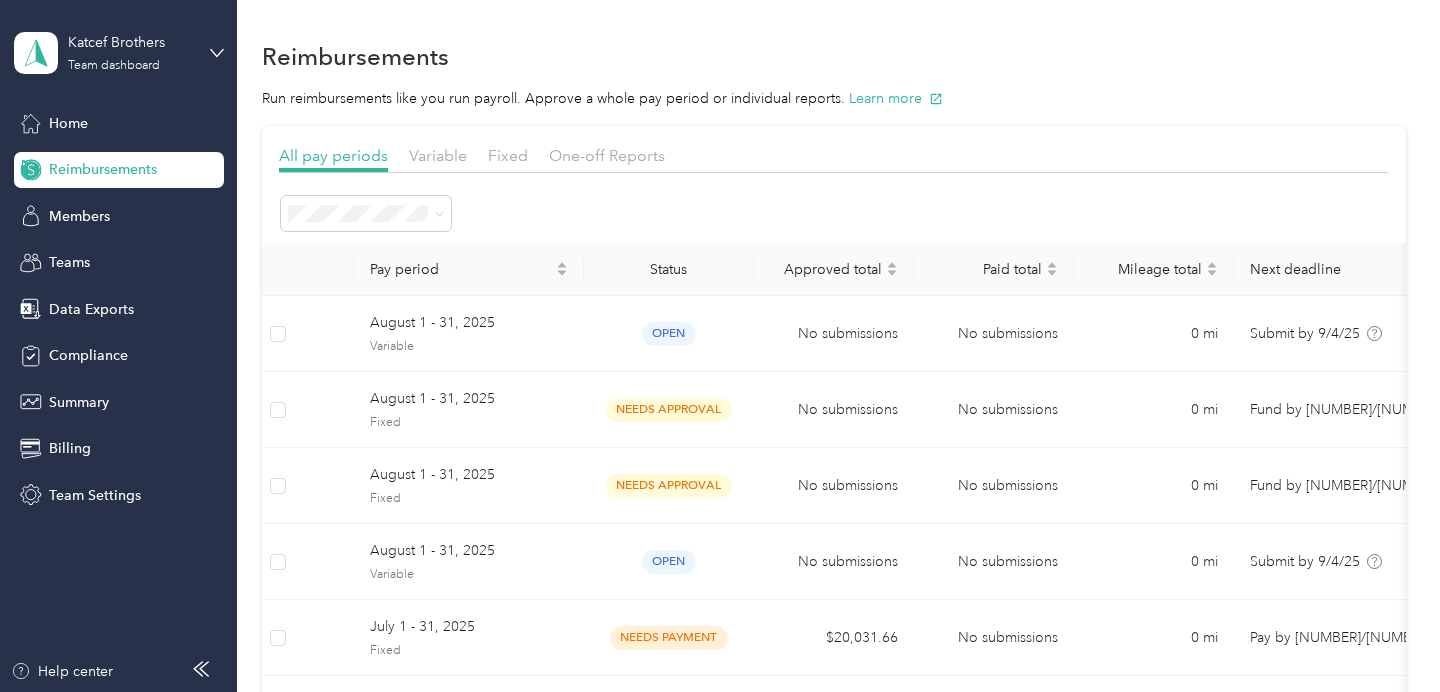 click on "Pay period Status Approved total Paid total Mileage total Next deadline Programs Total reports                     [MONTH] [NUMBER] - [NUMBER], [YEAR] Variable open No submissions No submissions 0 mi Submit by   [NUMBER]/[NUMBER]/[YEAR] [COMPANY] Accountable Plan [YEAR] 0 [MONTH] [NUMBER] - [NUMBER], [YEAR] Fixed needs approval No submissions No submissions 0 mi Fund by   [NUMBER]/[NUMBER]/[YEAR] 11 [MONTH] [NUMBER] - [NUMBER], [YEAR] Fixed needs approval No submissions No submissions 0 mi Fund by   [NUMBER]/[NUMBER]/[YEAR] 27 [MONTH] [NUMBER] - [NUMBER], [YEAR] Variable open No submissions No submissions 0 mi Submit by   [NUMBER]/[NUMBER]/[YEAR] Standard Rate CPM Program + 2  more 0 [MONTH] [NUMBER] - [NUMBER], [YEAR] Fixed needs payment $[NUMBER] No submissions 0 mi Pay by   [NUMBER]/[NUMBER]/[YEAR] 27 [MONTH] [NUMBER] - [NUMBER], [YEAR] Variable open $0 No submissions [NUMBER] mi   11" at bounding box center (834, 657) 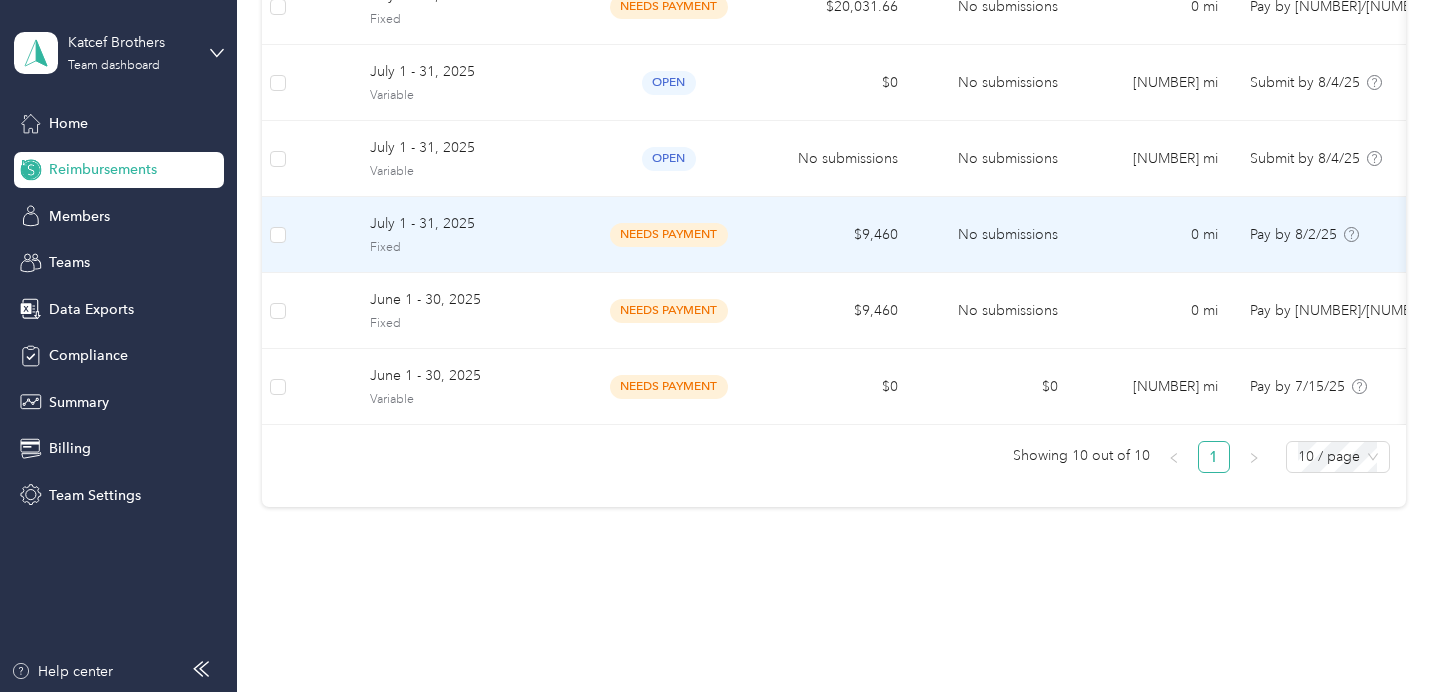 scroll, scrollTop: 640, scrollLeft: 0, axis: vertical 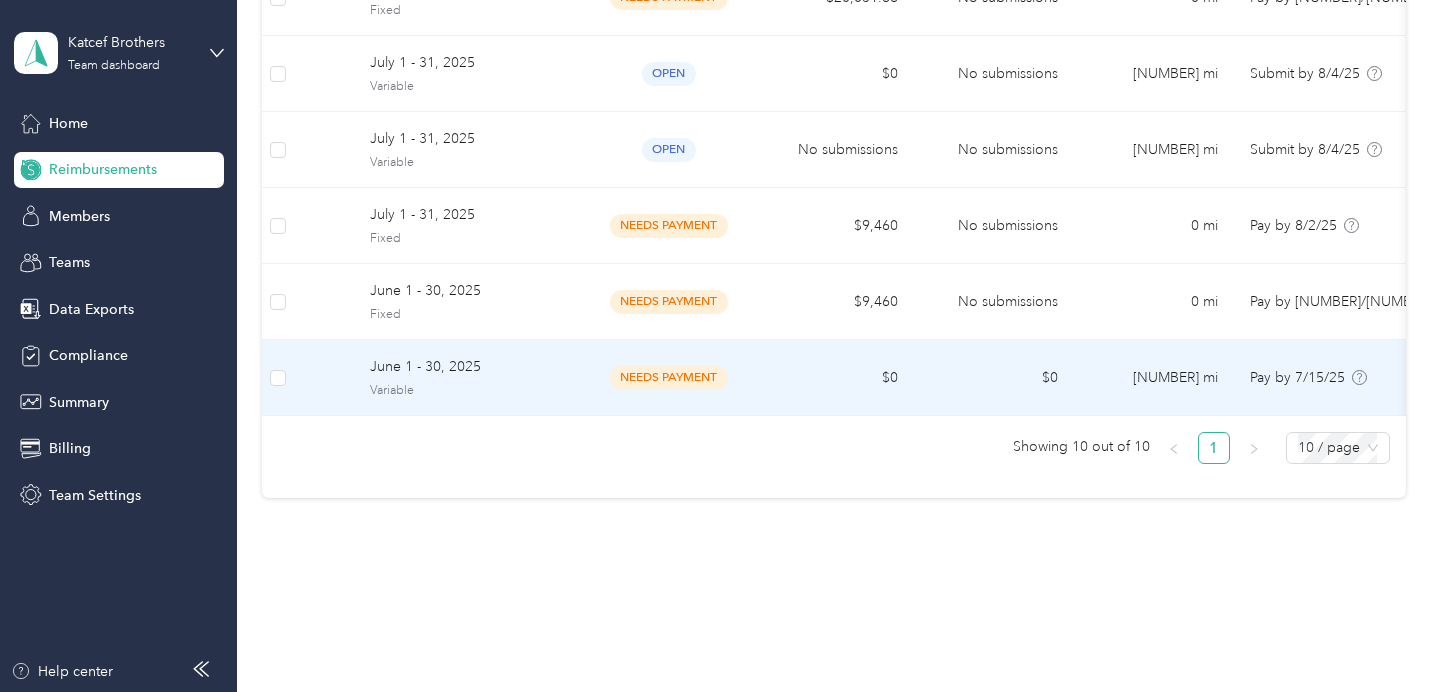 click on "[MONTH] [NUMBER] - [NUMBER], [YEAR] Variable" at bounding box center [469, 377] 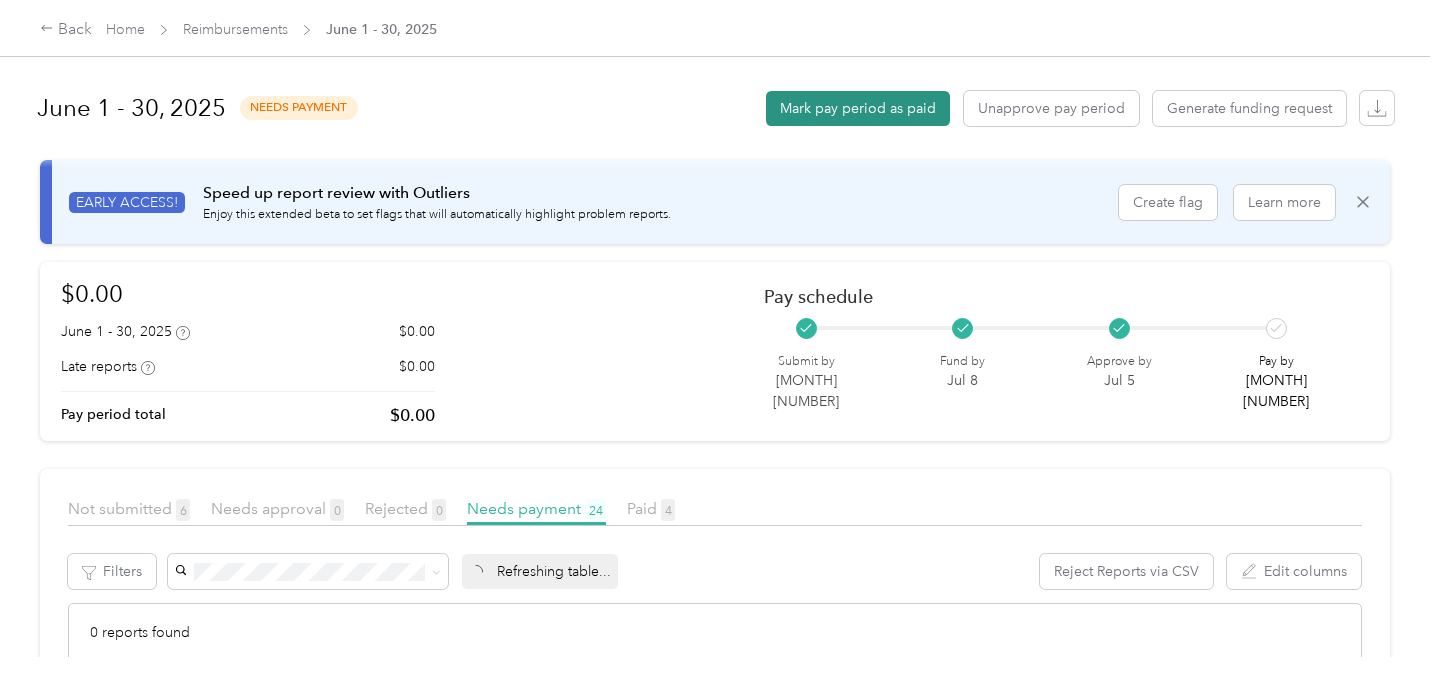 click on "Mark pay period as paid" at bounding box center (858, 108) 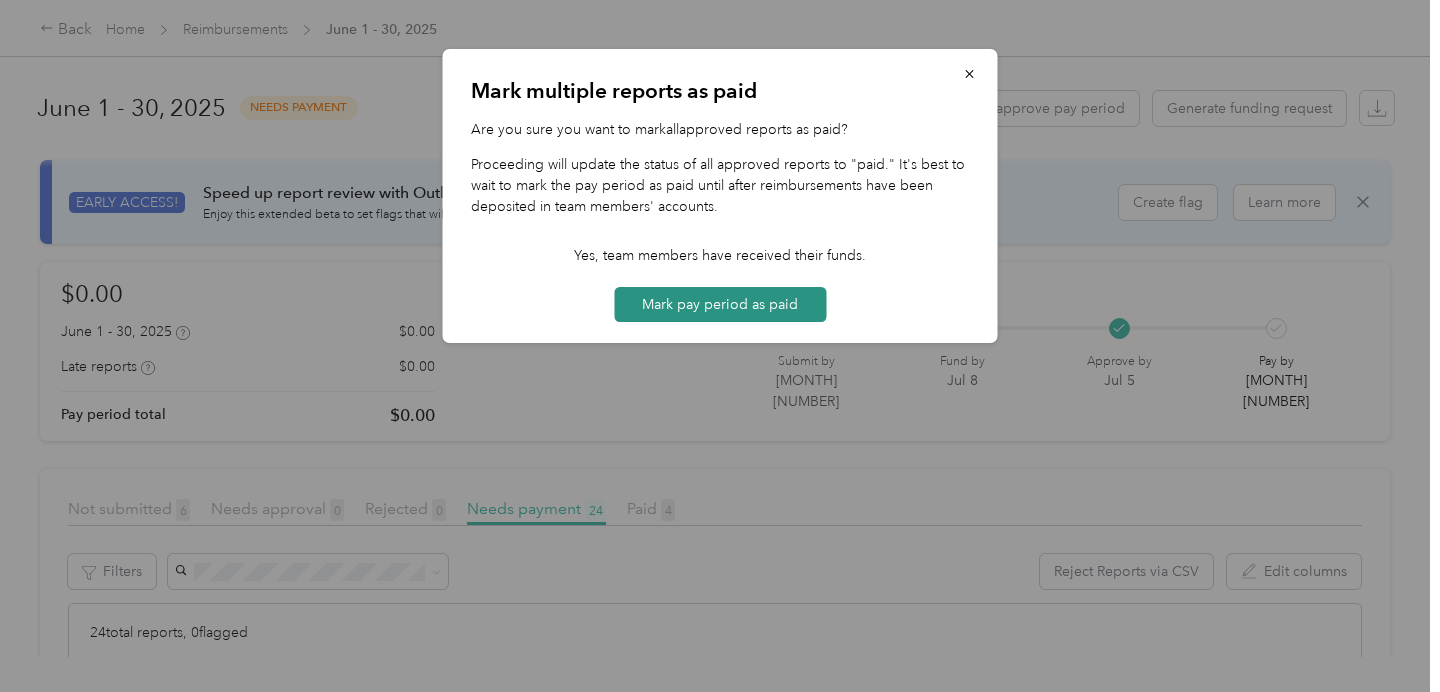 click on "Mark pay period as paid" at bounding box center (720, 304) 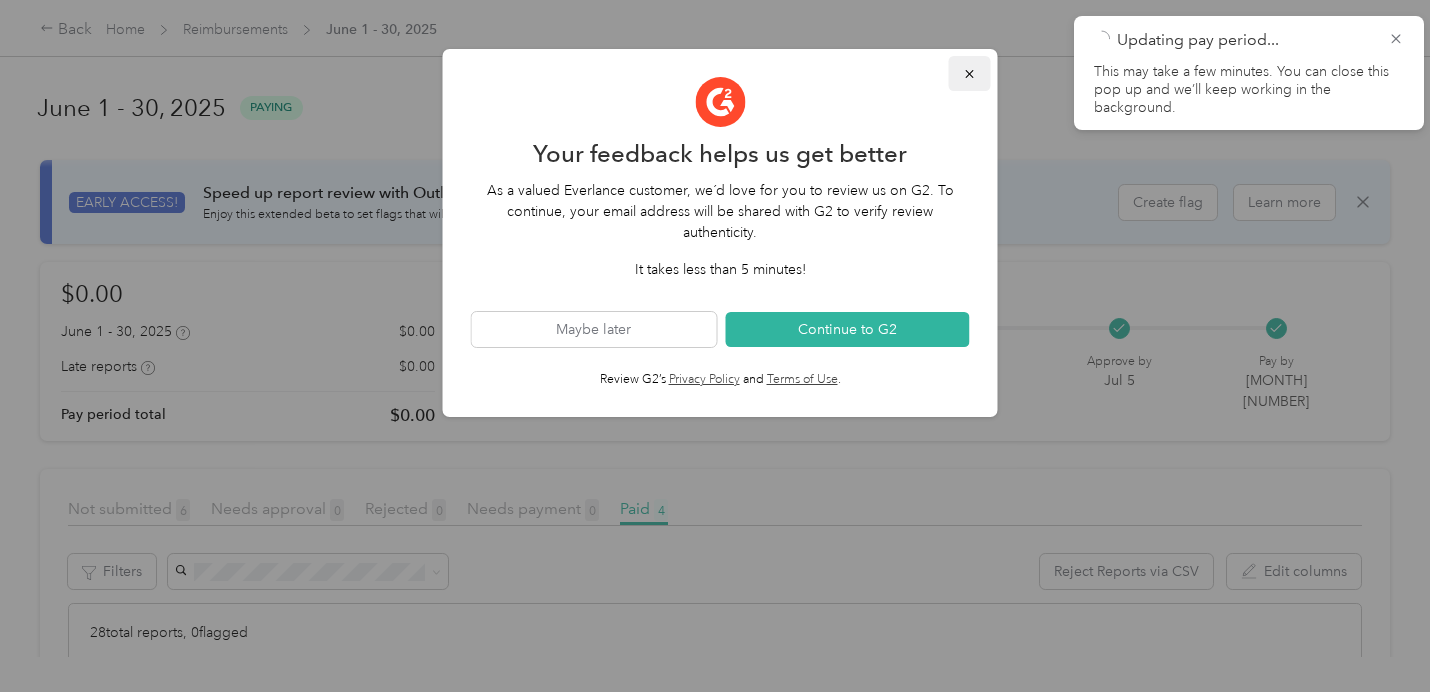 click 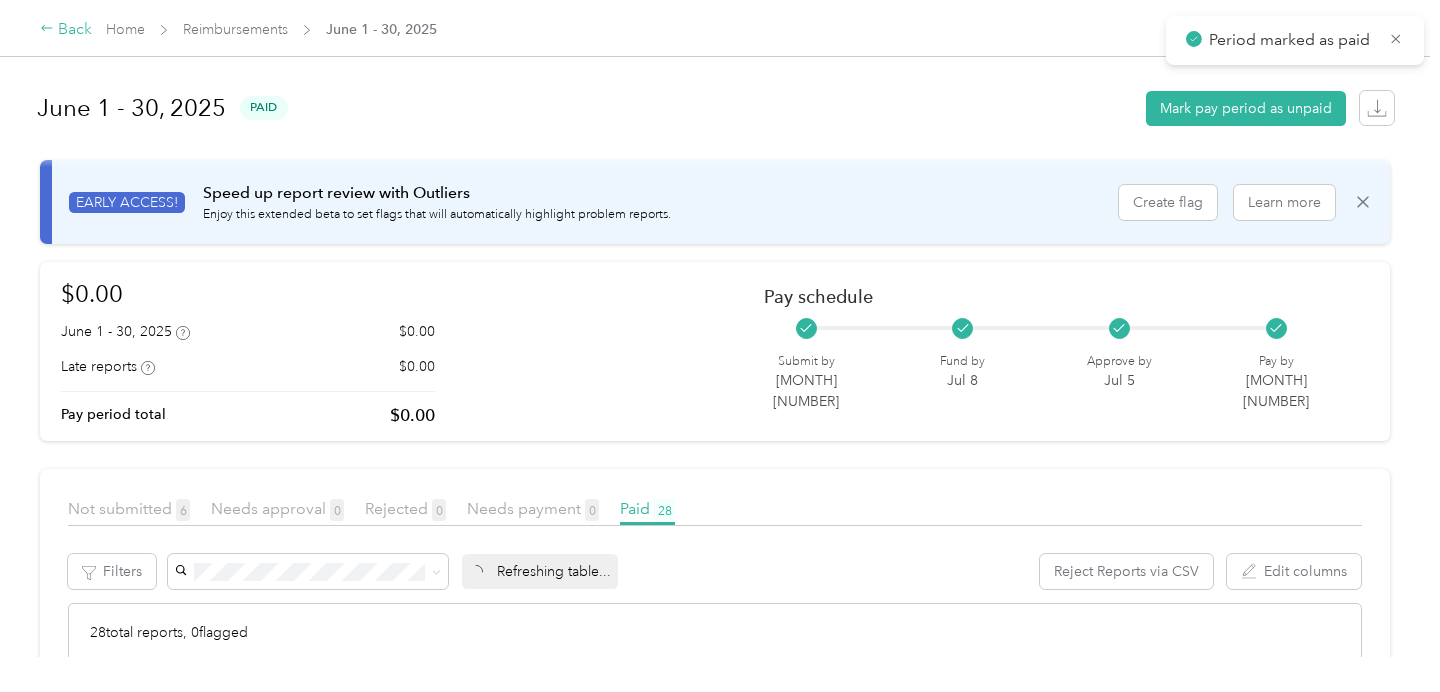 click 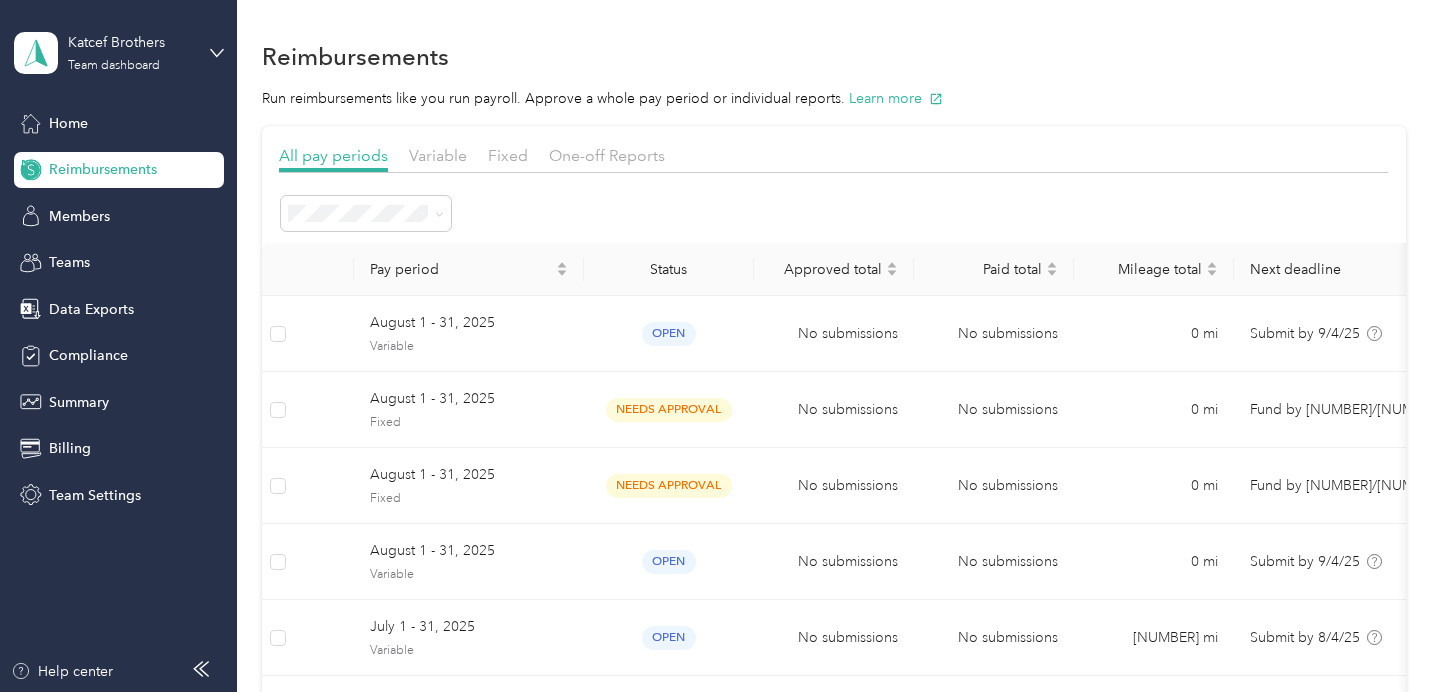 click at bounding box center [833, 213] 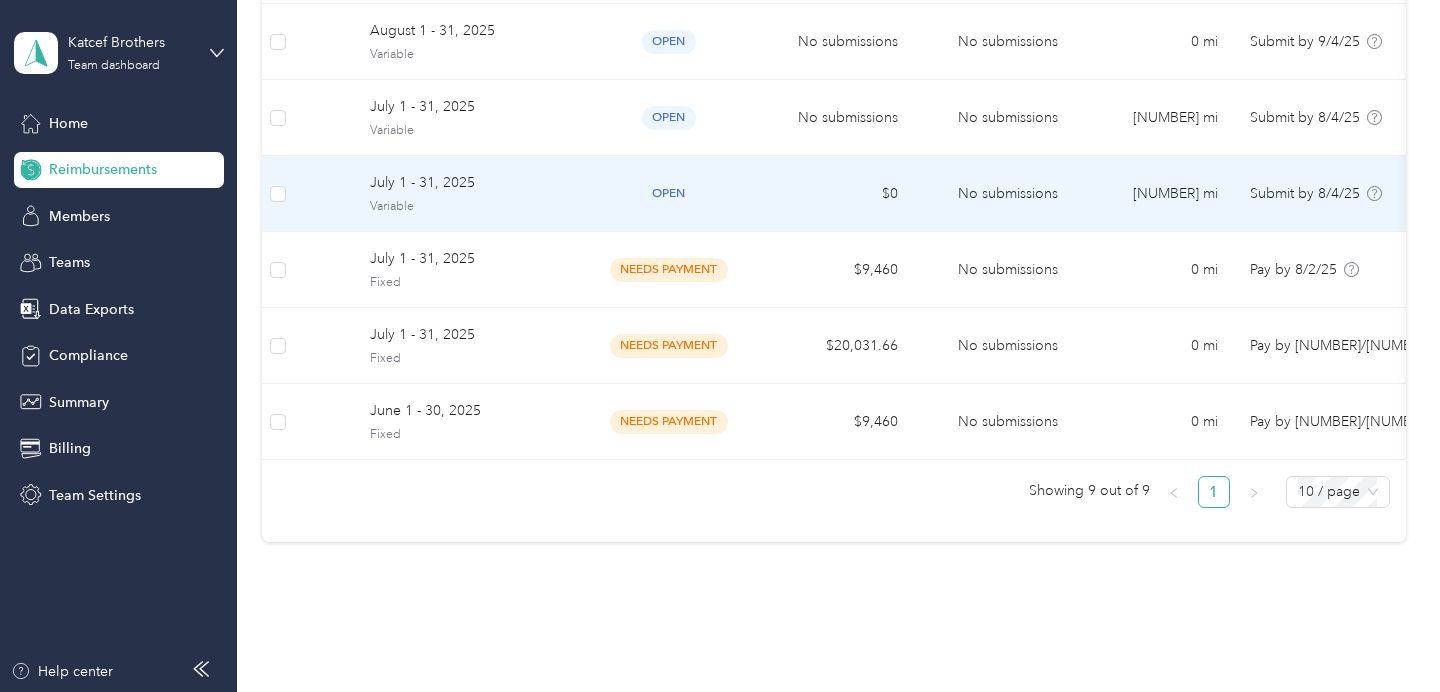 scroll, scrollTop: 560, scrollLeft: 0, axis: vertical 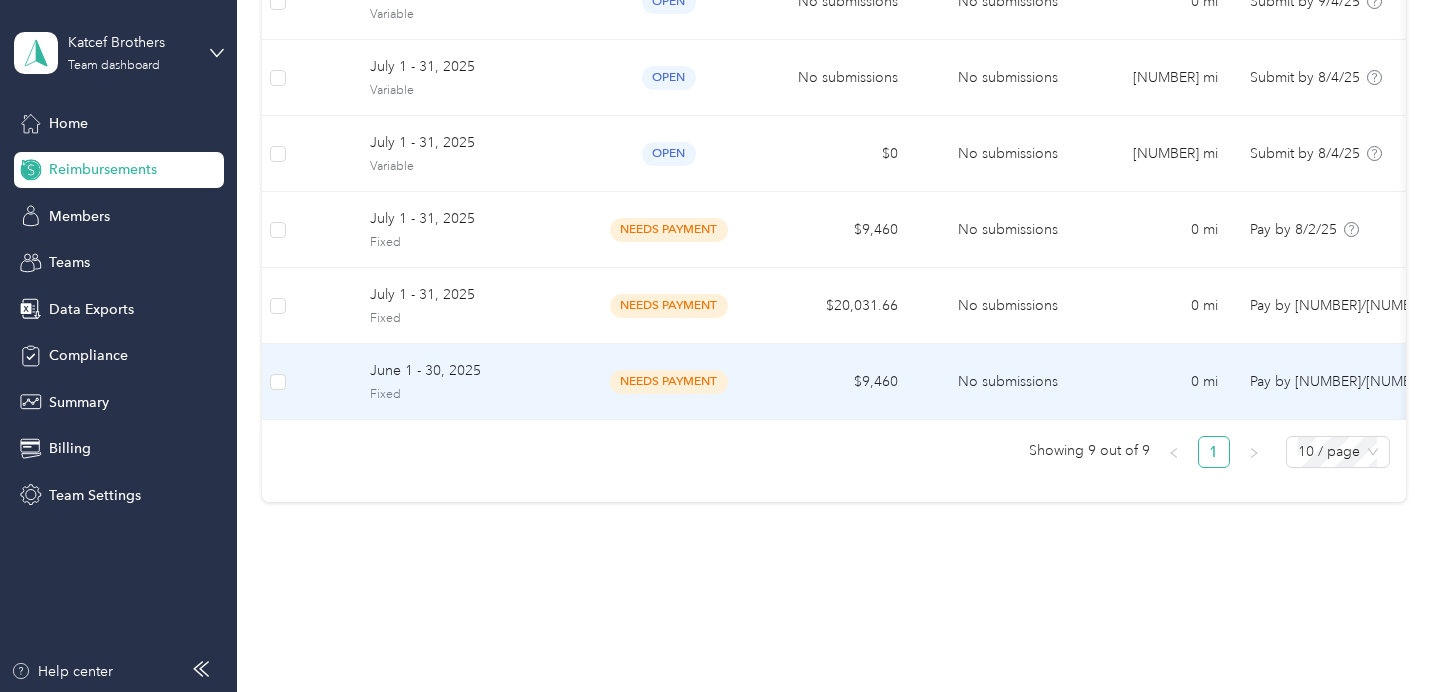 click on "June 1 - 30, 2025" at bounding box center (469, 371) 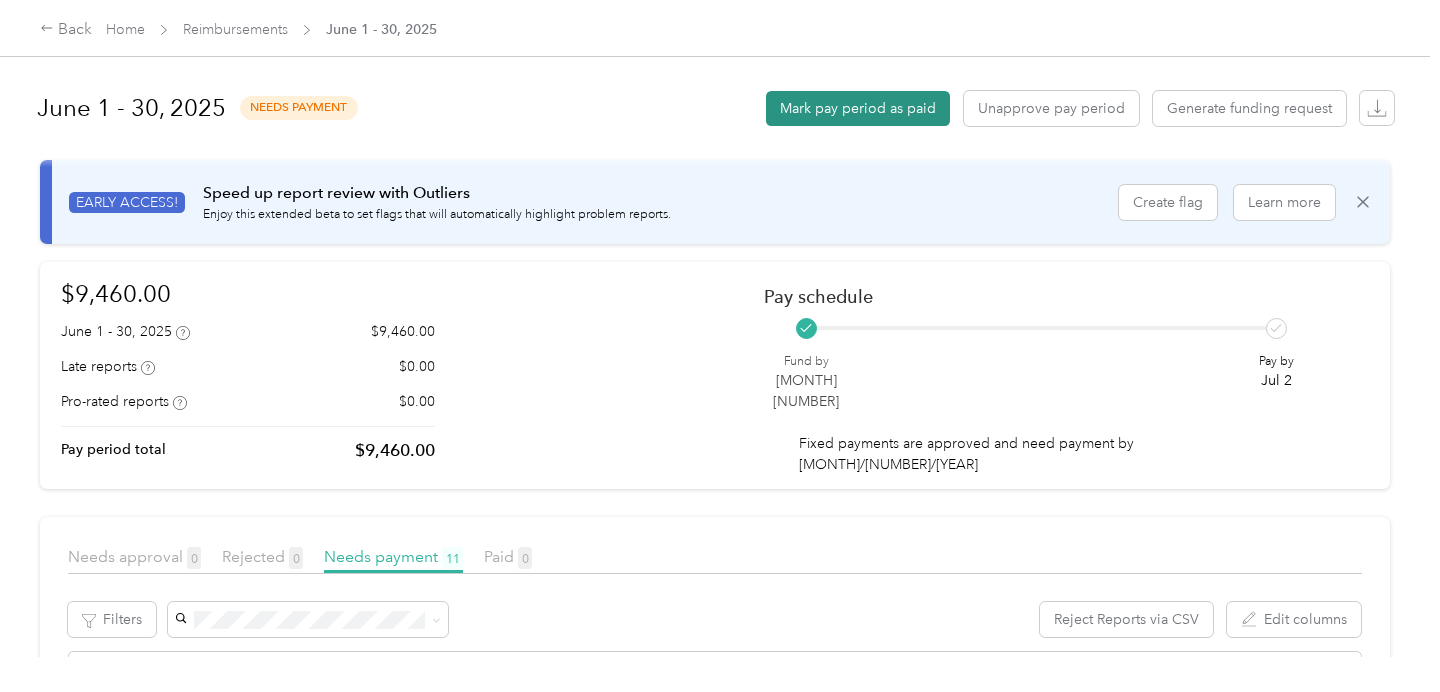 click on "Mark pay period as paid" at bounding box center [858, 108] 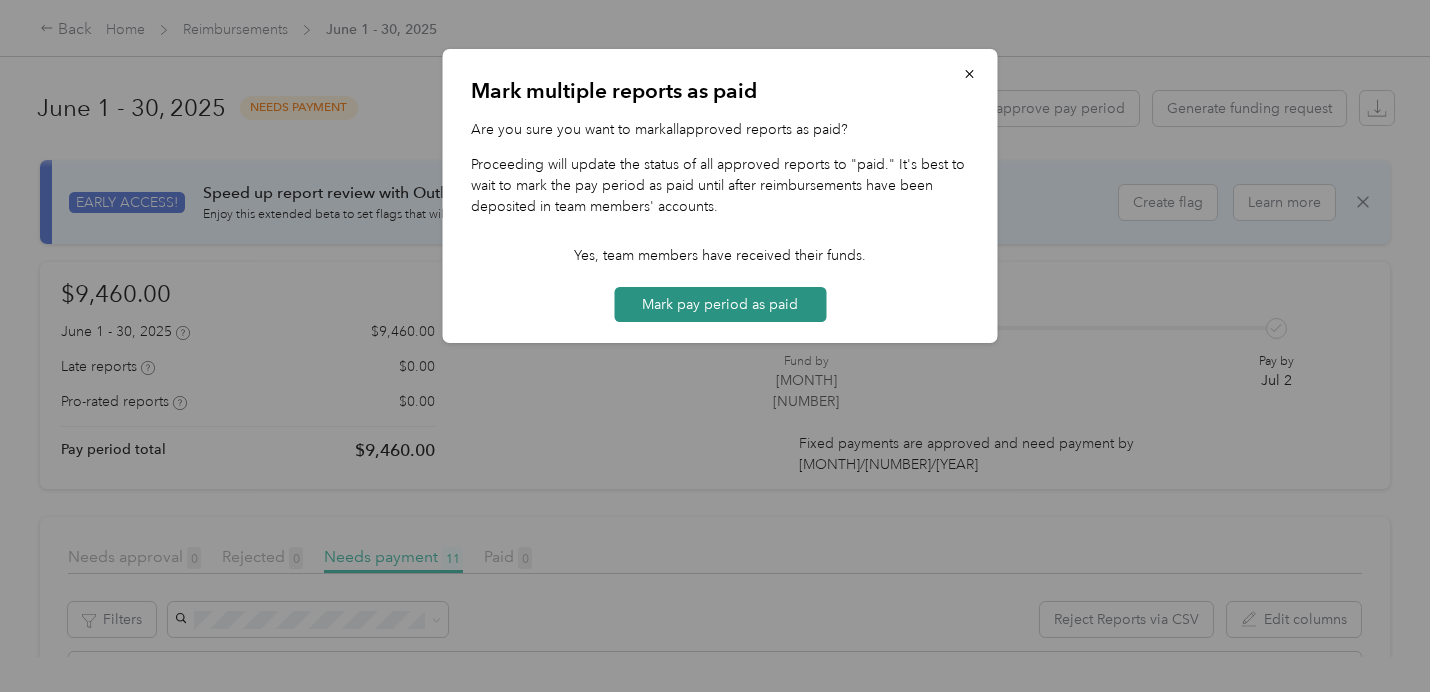 click on "Mark pay period as paid" at bounding box center (720, 304) 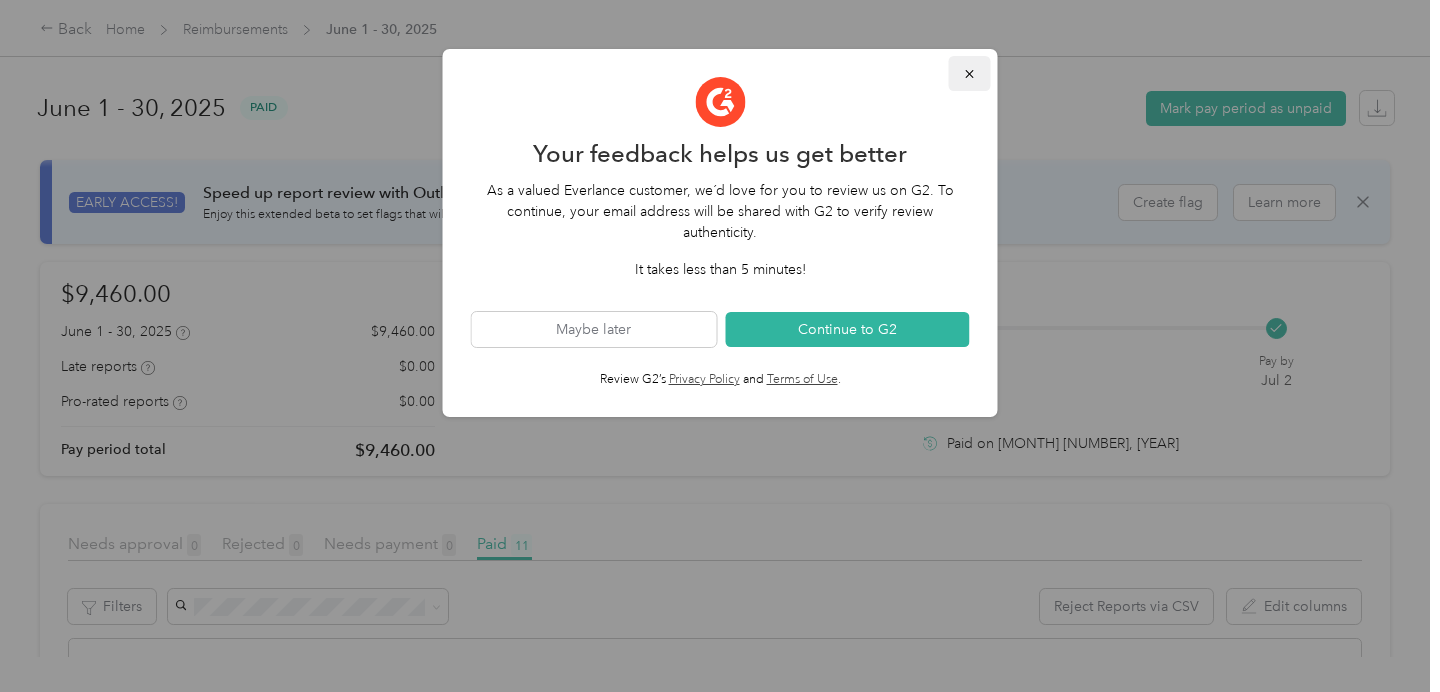 click 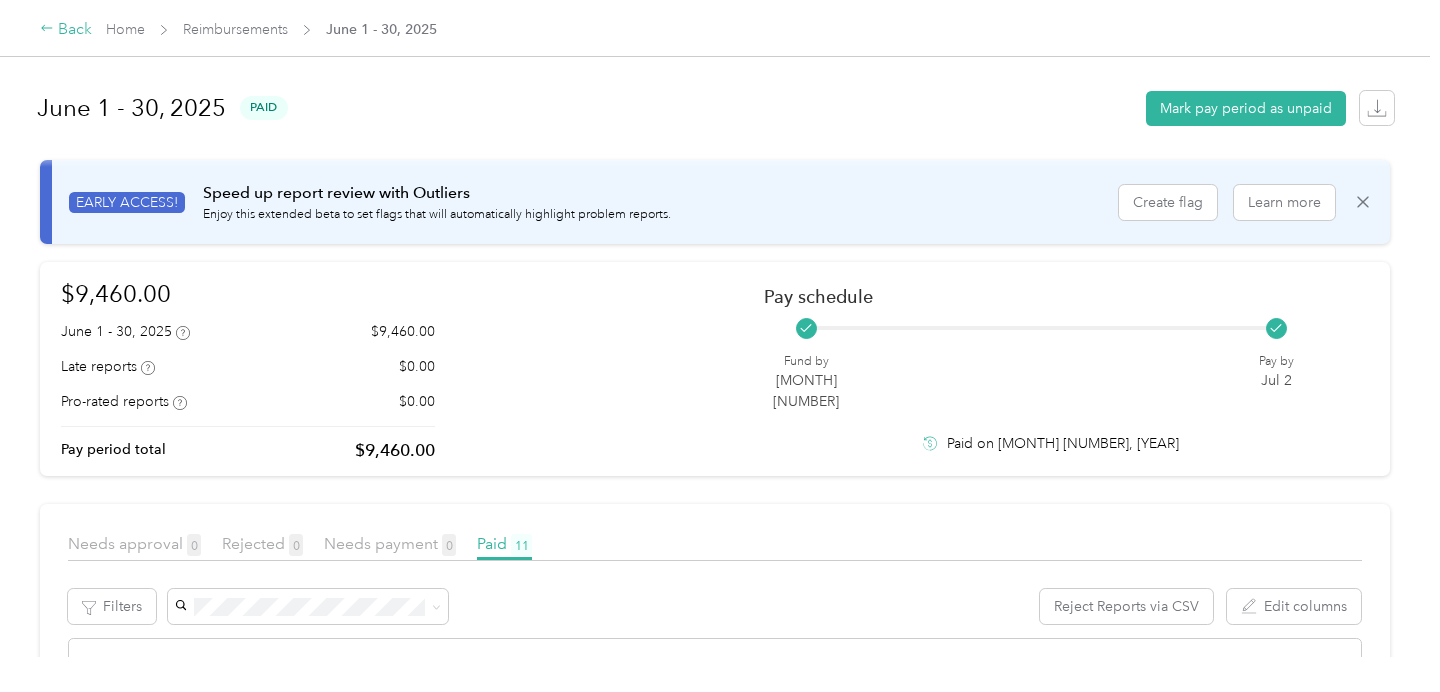 click 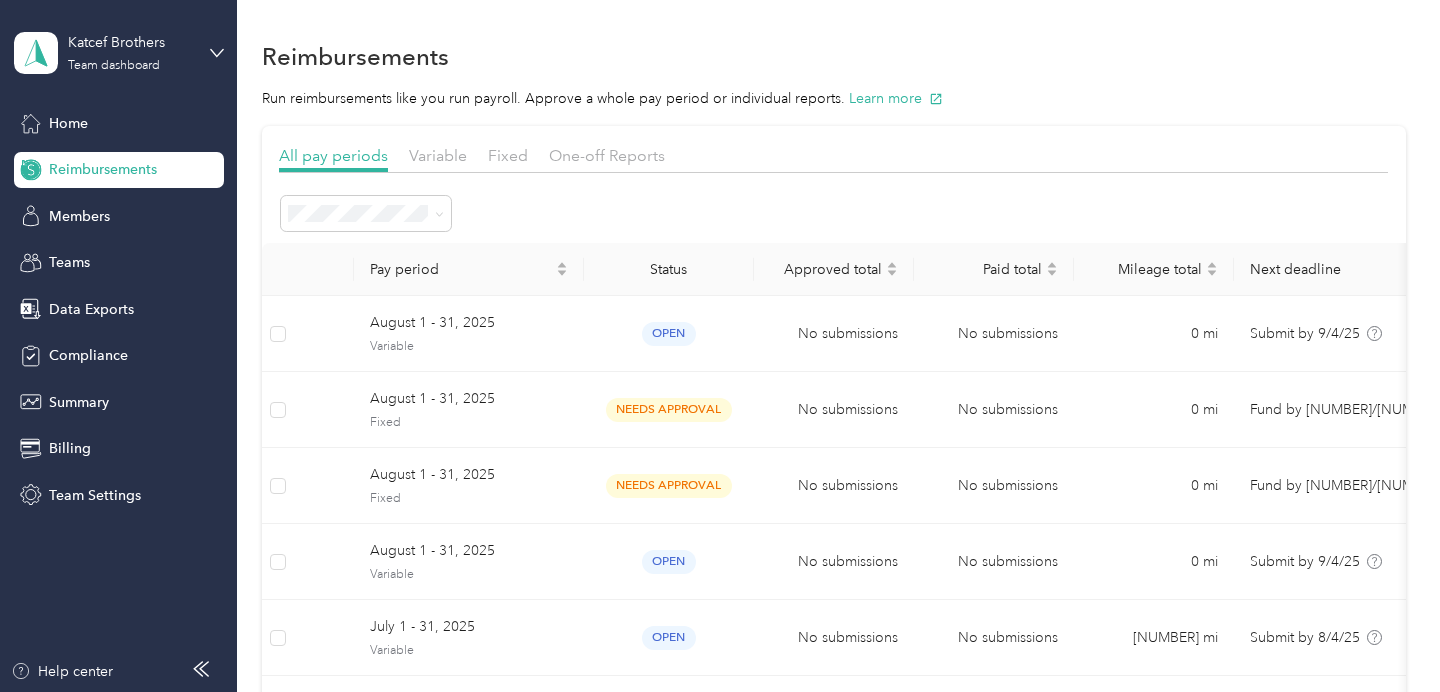 click on "Reimbursements Run reimbursements like you run payroll. Approve a whole pay period or individual reports.   Learn more All pay periods Variable Fixed One-off Reports Pay period Status Approved total Paid total Mileage total Next deadline Programs Total reports                     [MONTH] [NUMBER] - [NUMBER], [YEAR] Variable open No submissions No submissions 0 mi Submit by   [NUMBER]/[NUMBER]/[YEAR] [COMPANY] Accountable Plan [YEAR] 0 [MONTH] [NUMBER] - [NUMBER], [YEAR] Fixed needs approval No submissions No submissions 0 mi Fund by   [NUMBER]/[NUMBER]/[YEAR] 11 [MONTH] [NUMBER] - [NUMBER], [YEAR] Fixed needs approval No submissions No submissions 0 mi Fund by   [NUMBER]/[NUMBER]/[YEAR] 27 [MONTH] [NUMBER] - [NUMBER], [YEAR] Variable open No submissions No submissions 0 mi Submit by   [NUMBER]/[NUMBER]/[YEAR] Standard Rate CPM Program + 2  more 0 [MONTH] [NUMBER] - [NUMBER], [YEAR] Variable open No submissions No submissions [NUMBER] mi Submit by   [NUMBER]/[NUMBER]/[YEAR] Standard Rate CPM Program + 2  more 23 [MONTH] [NUMBER] - [NUMBER], [YEAR] Variable open $[NUMBER] No submissions [NUMBER] mi Submit by   [NUMBER]/[NUMBER]/[YEAR] [COMPANY] Accountable Plan [YEAR] 11 [MONTH] [NUMBER] - [NUMBER], [YEAR] Variable open No submissions No submissions [NUMBER] mi Submit by   [NUMBER]/[NUMBER]/[YEAR] Standard Rate CPM Program + 2  more 23 [MONTH] [NUMBER] - [NUMBER], [YEAR] Fixed needs payment" at bounding box center [833, 547] 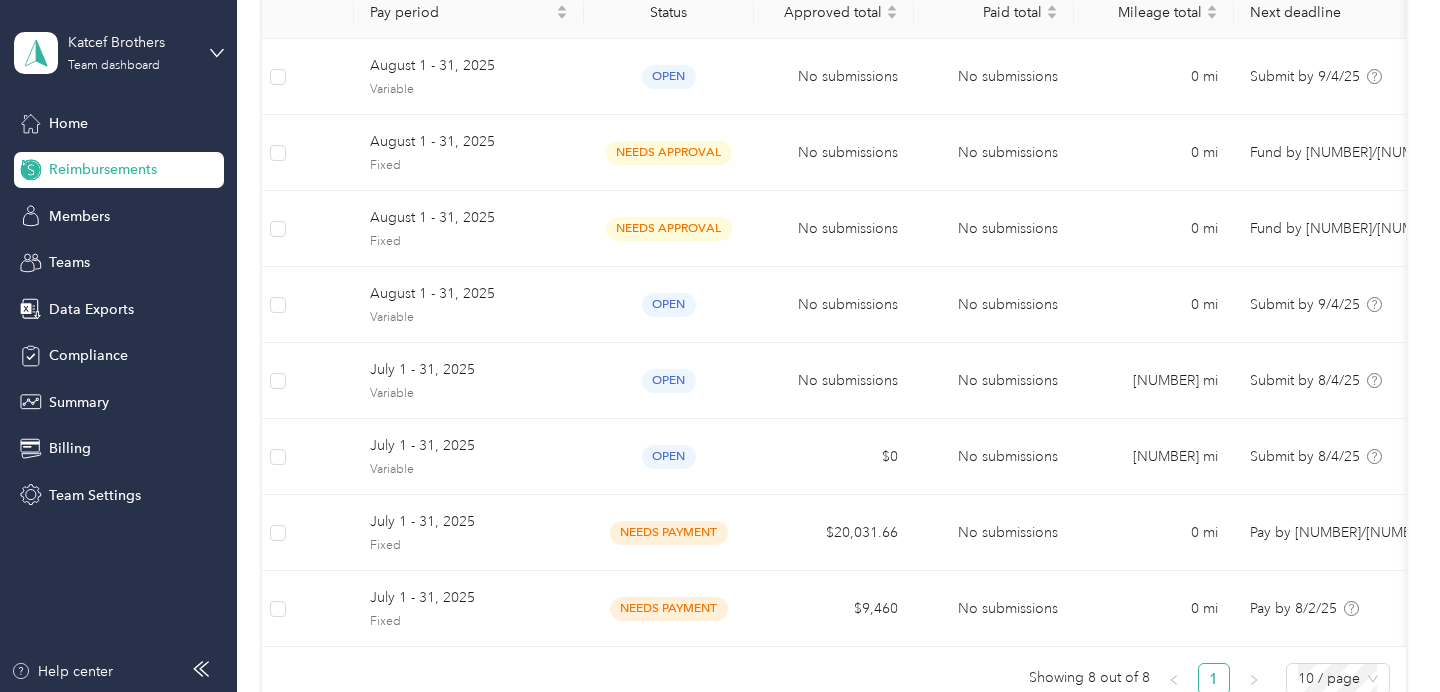 scroll, scrollTop: 280, scrollLeft: 0, axis: vertical 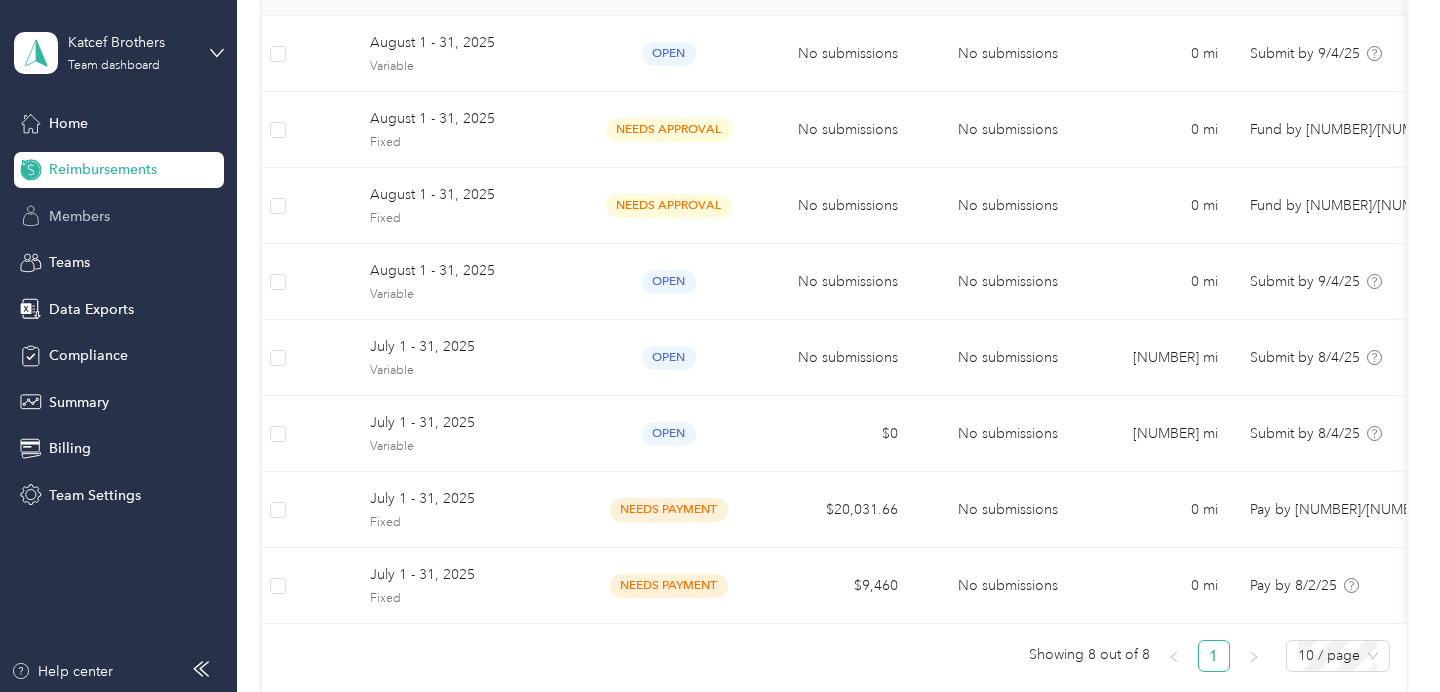 click on "Members" at bounding box center [79, 216] 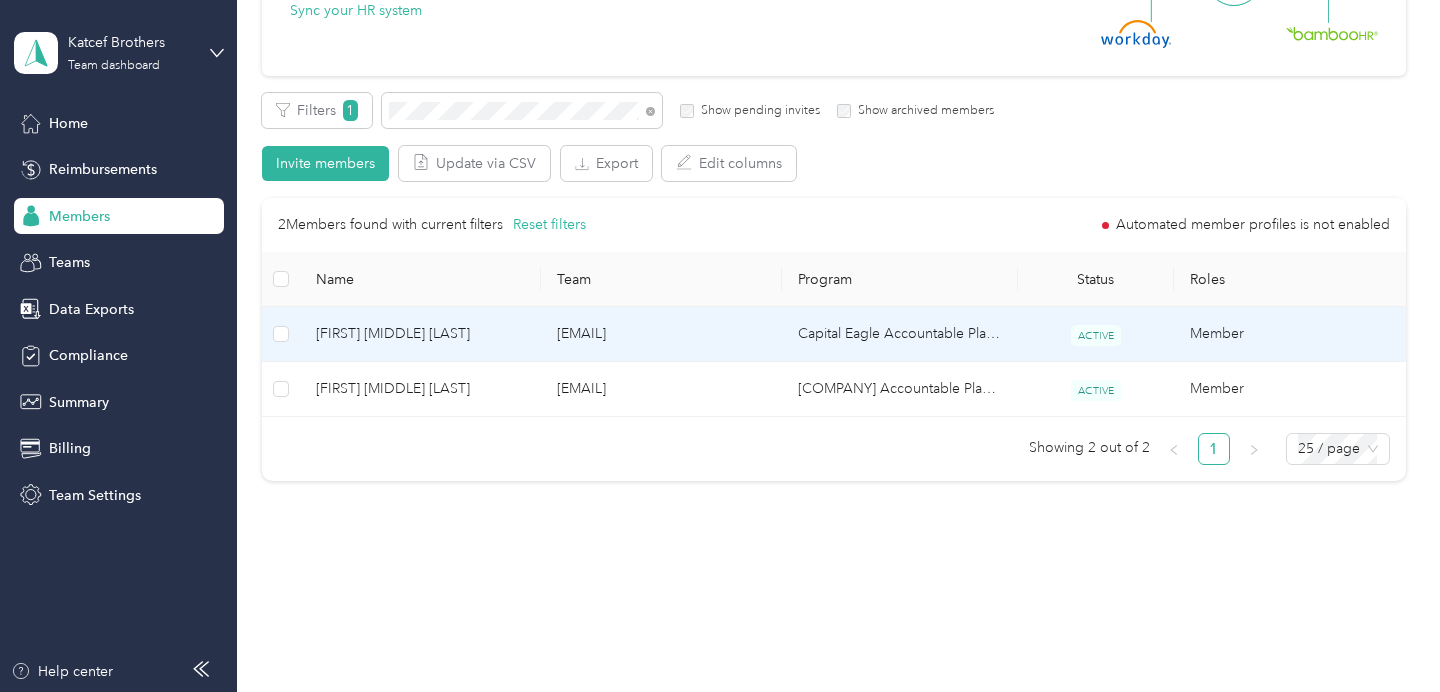 click on "[EMAIL]" at bounding box center (661, 334) 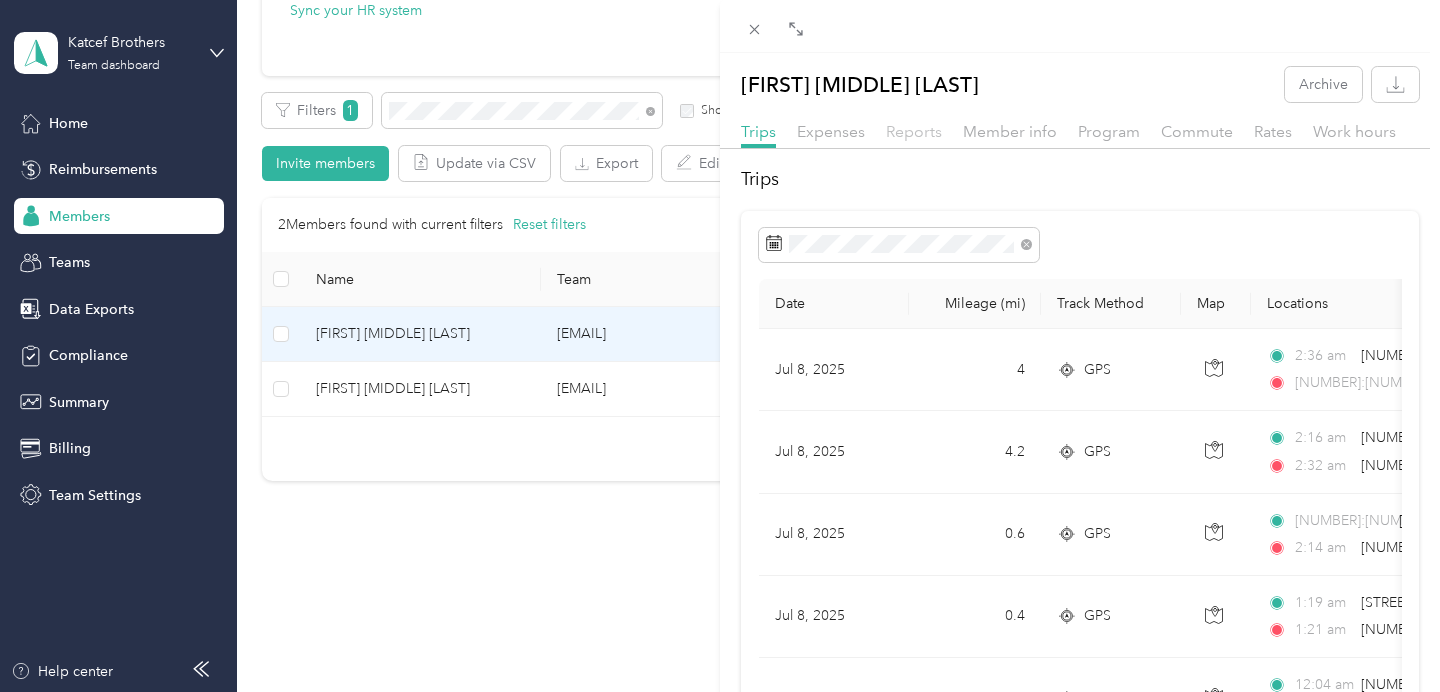 click on "Reports" at bounding box center (914, 131) 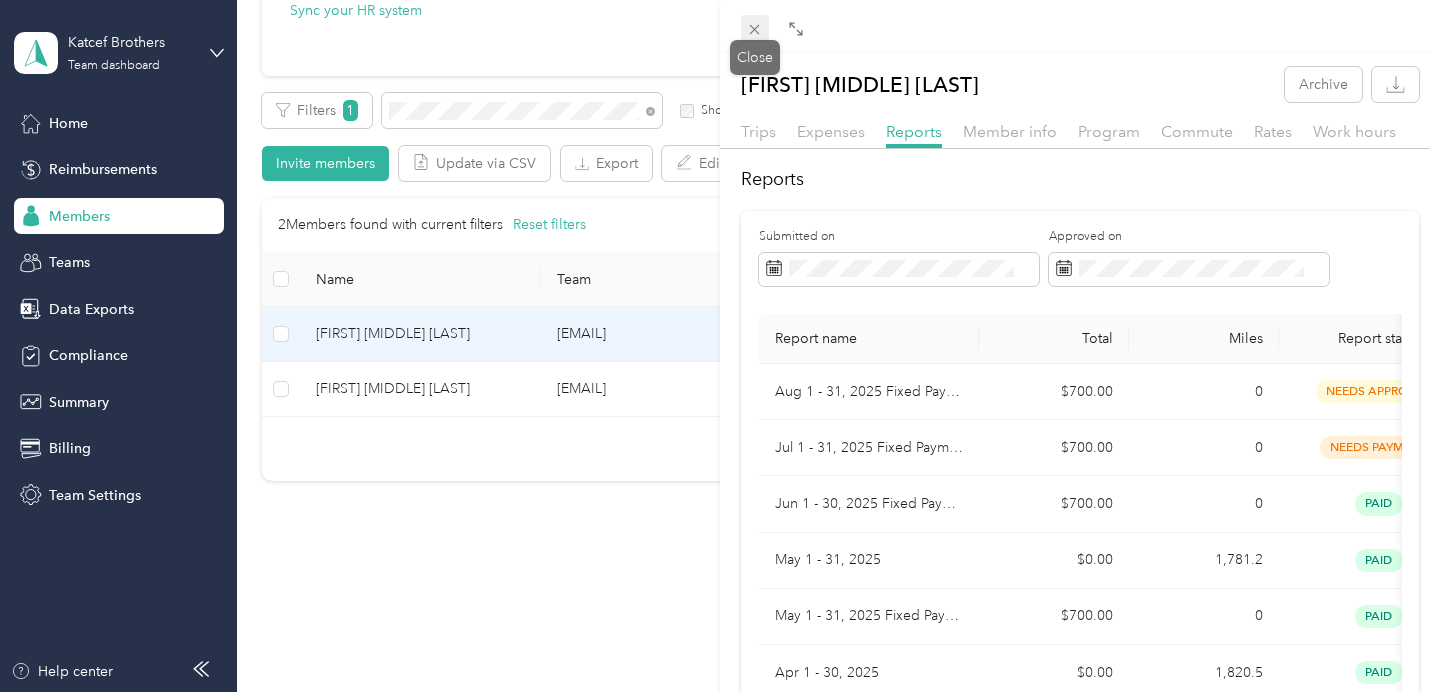 click 